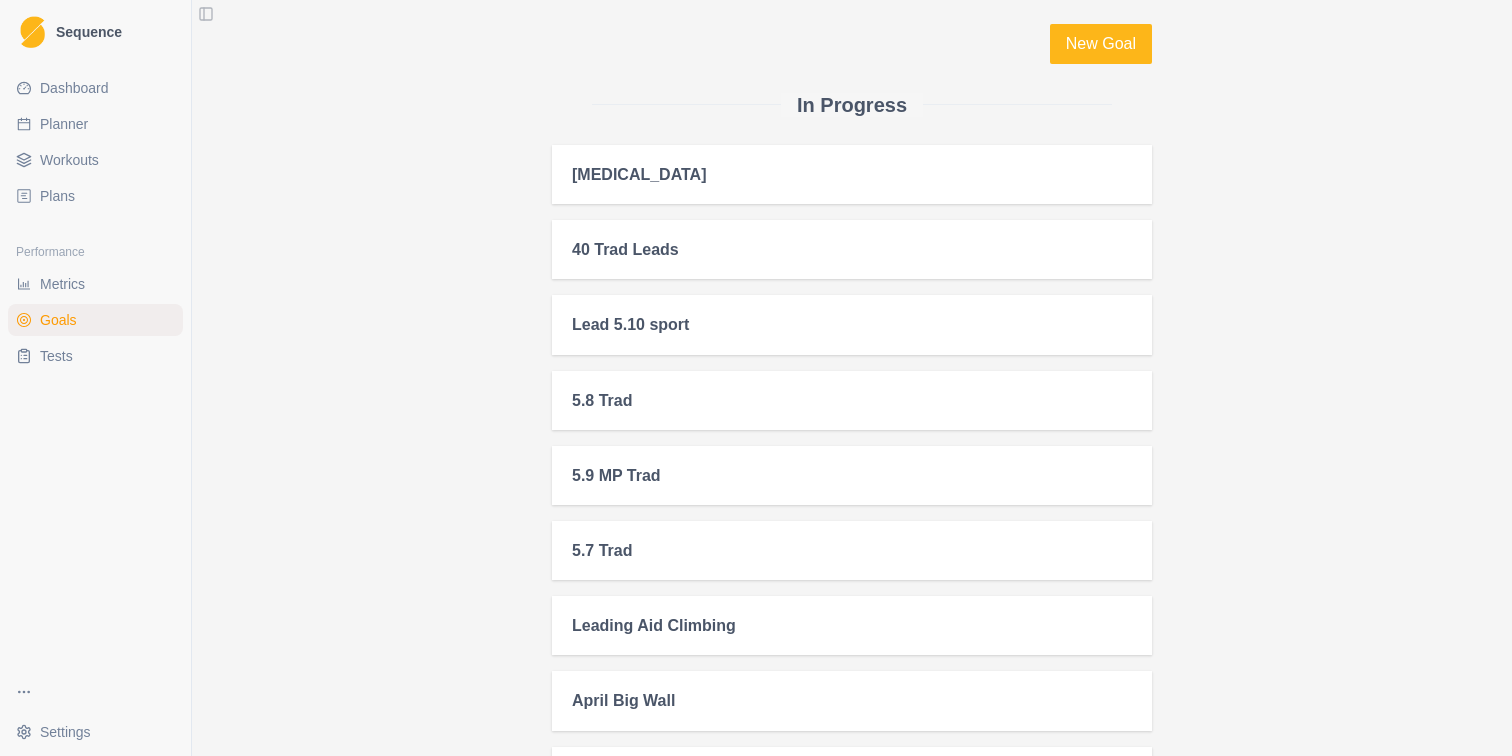 scroll, scrollTop: 0, scrollLeft: 0, axis: both 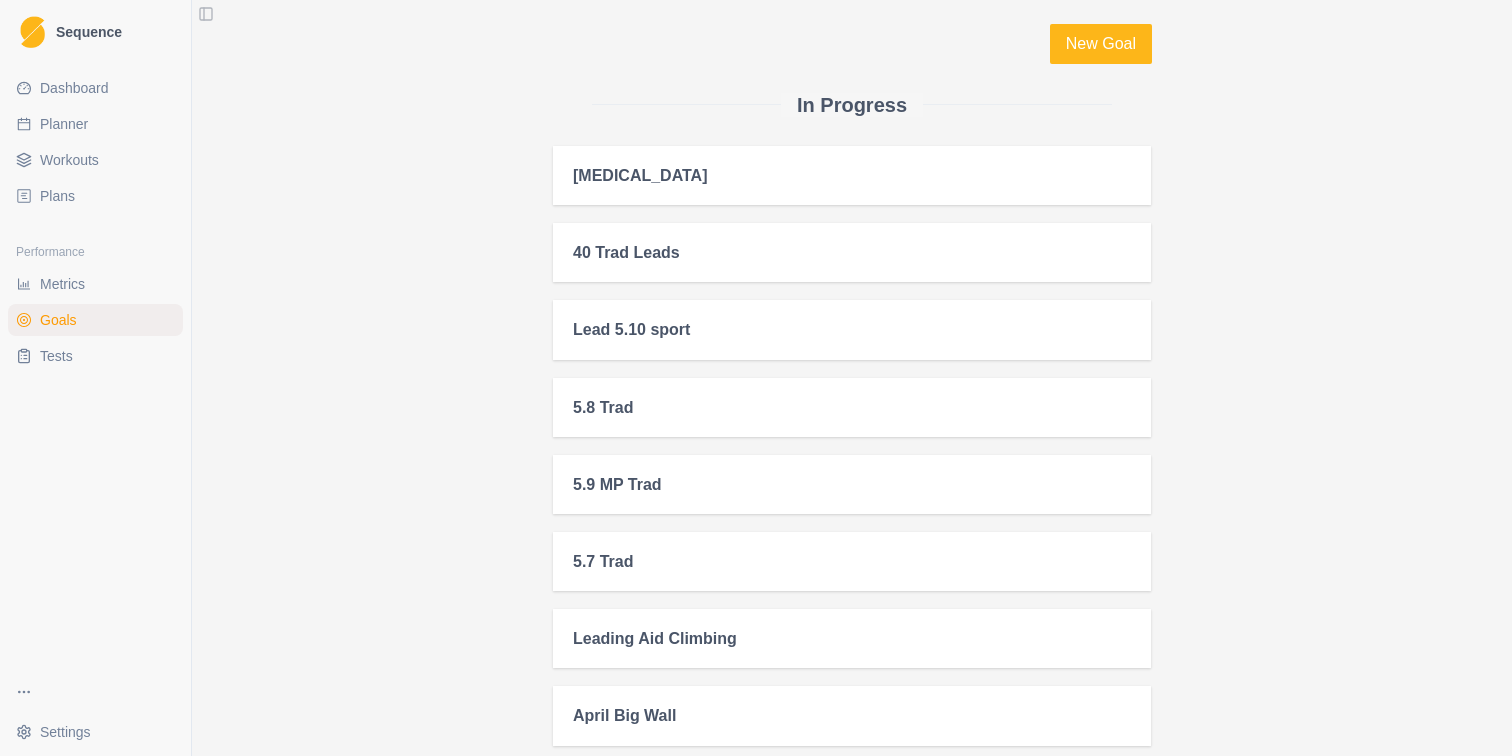 click on "Dashboard Planner Workouts Plans" at bounding box center [95, 142] 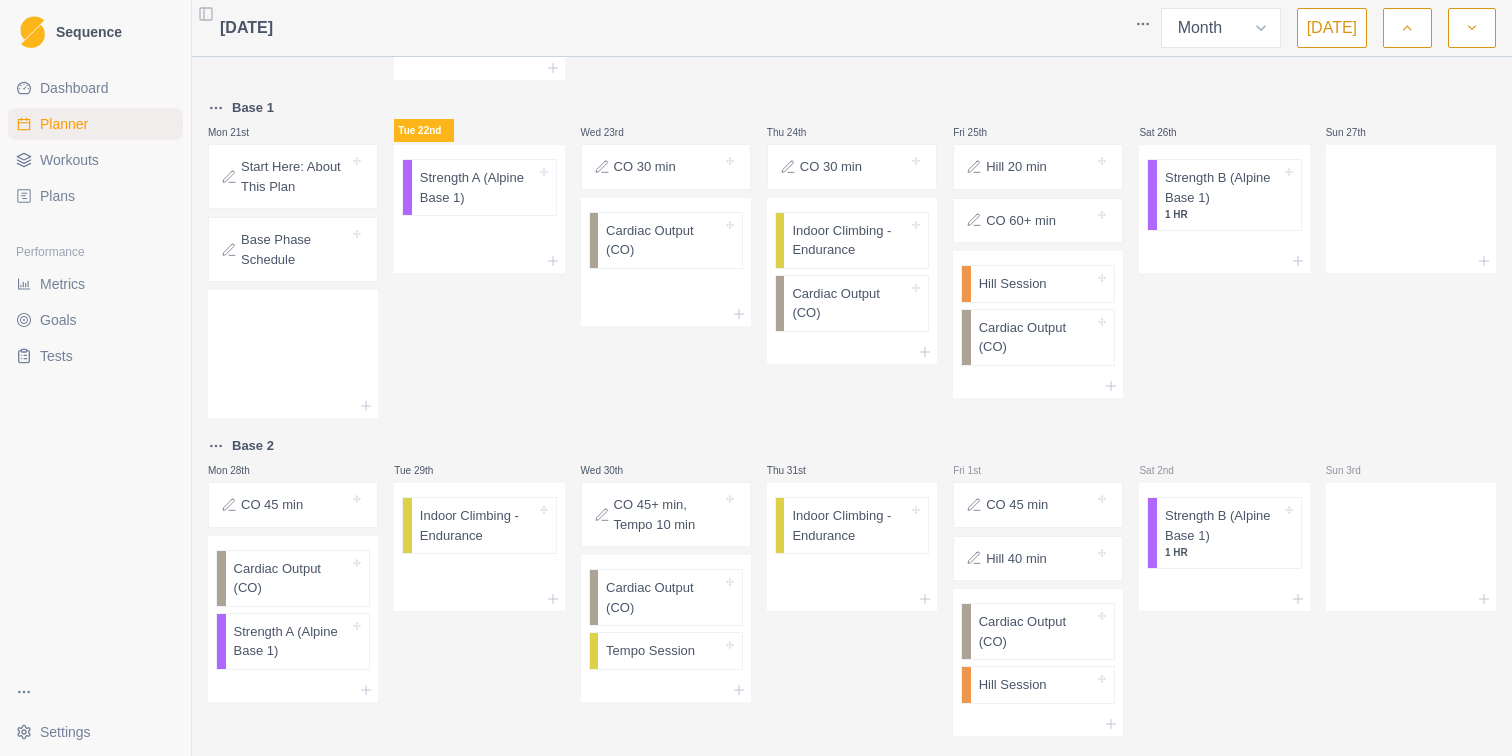 scroll, scrollTop: 680, scrollLeft: 0, axis: vertical 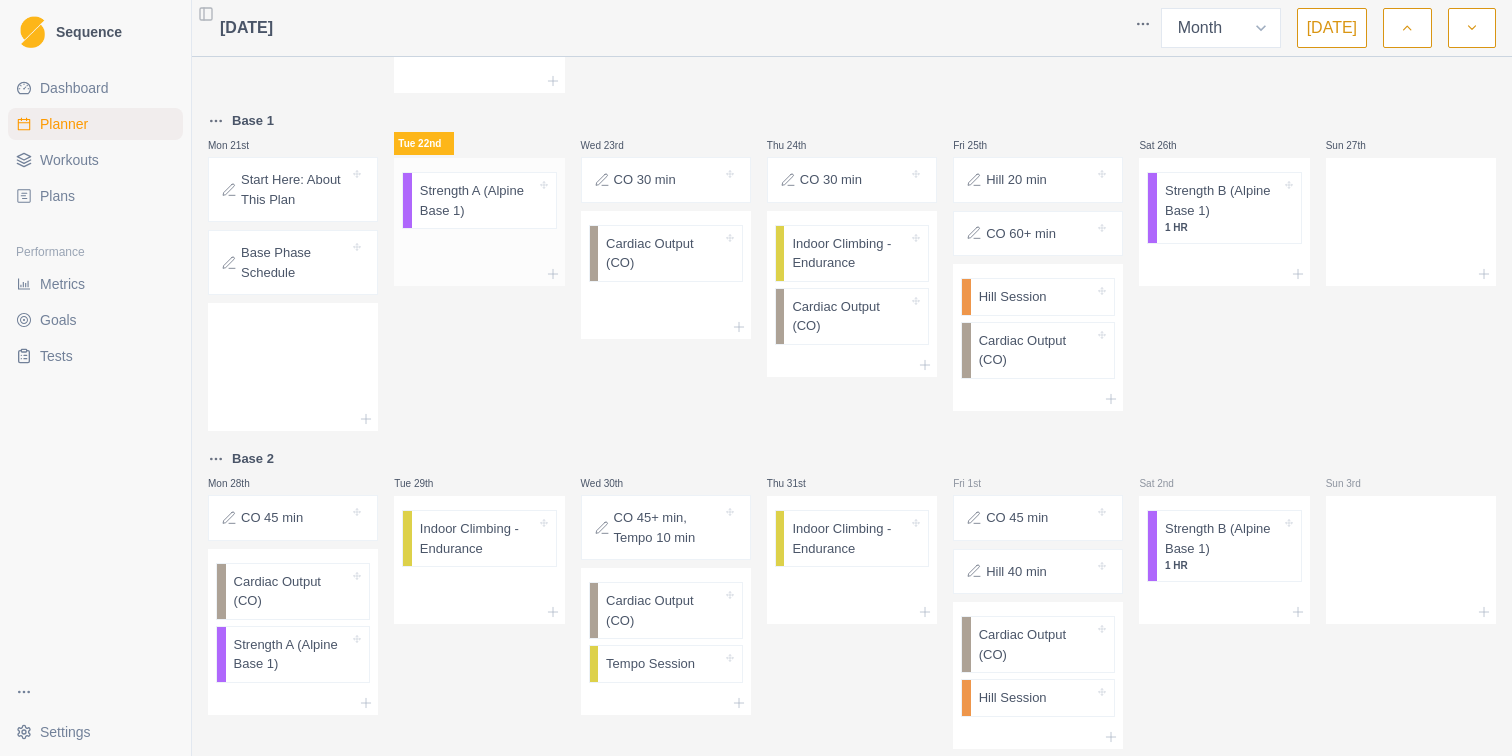click on "Strength A (Alpine Base 1)" at bounding box center [478, 200] 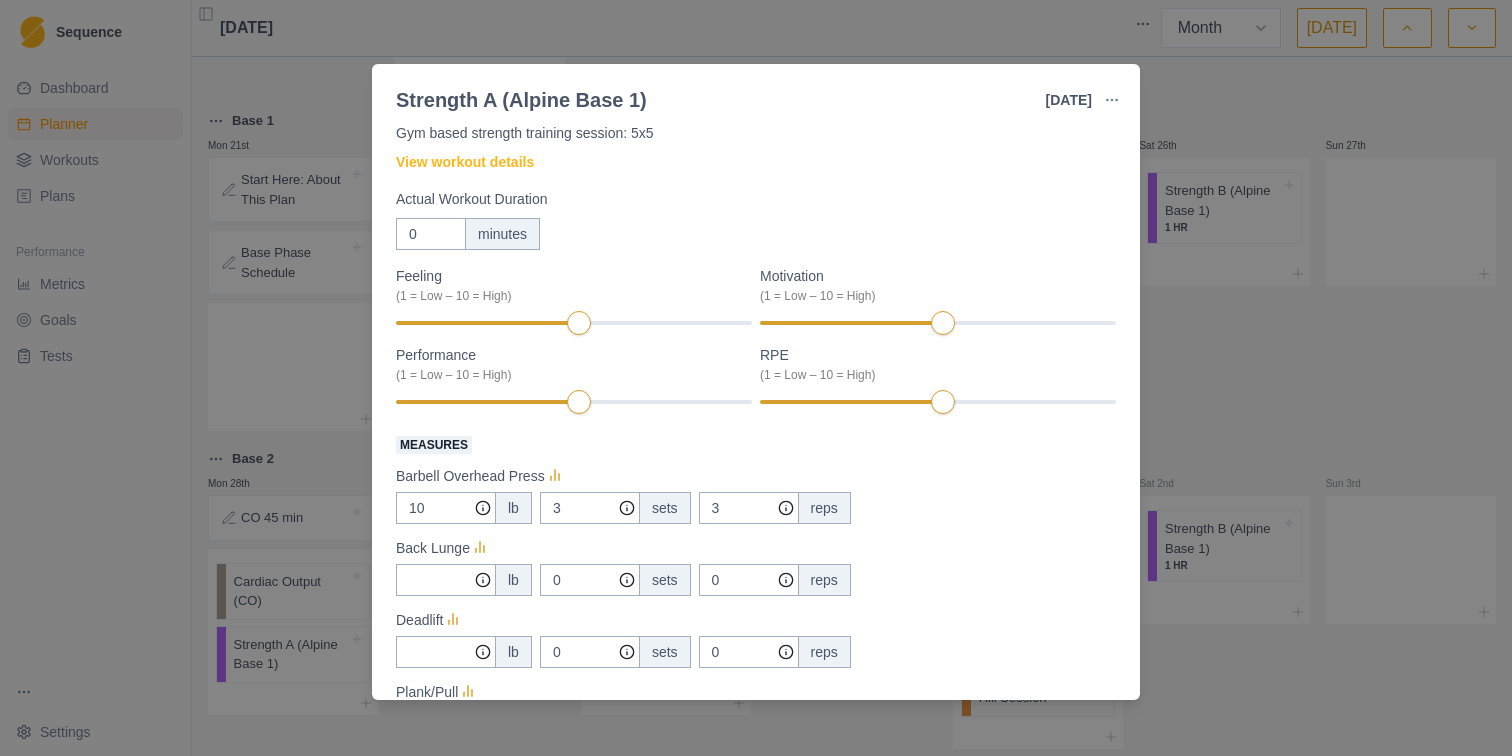 scroll, scrollTop: 69, scrollLeft: 0, axis: vertical 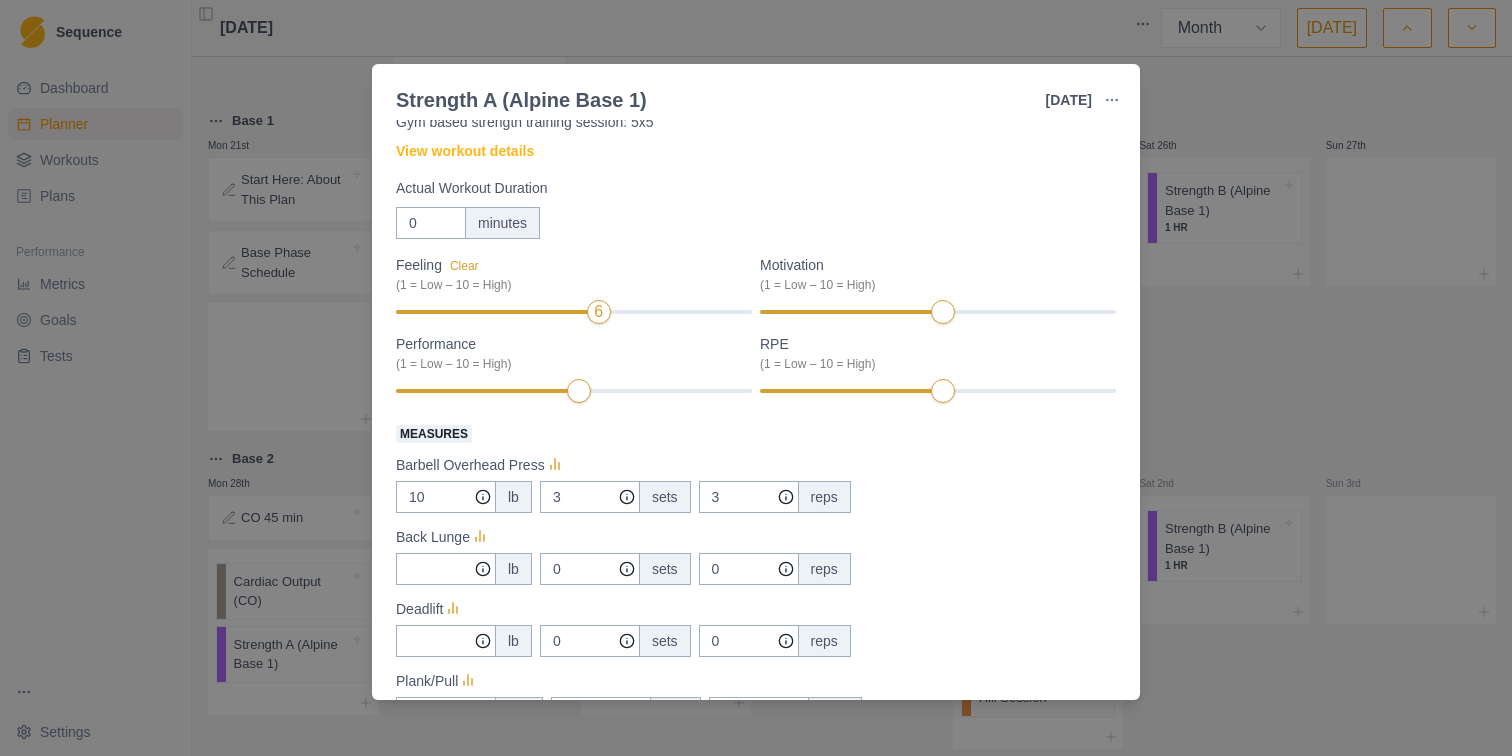 click at bounding box center (495, 312) 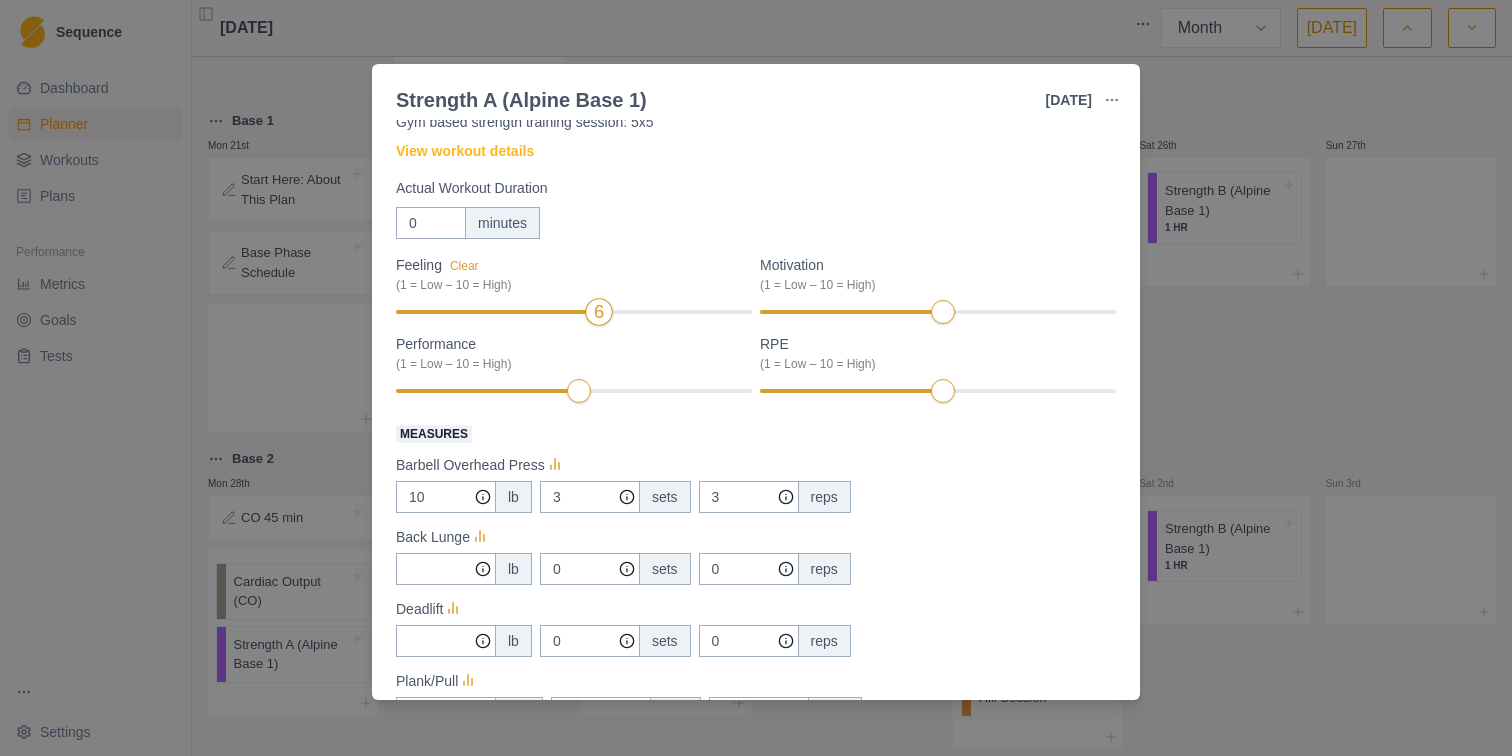 click on "6" at bounding box center [574, 312] 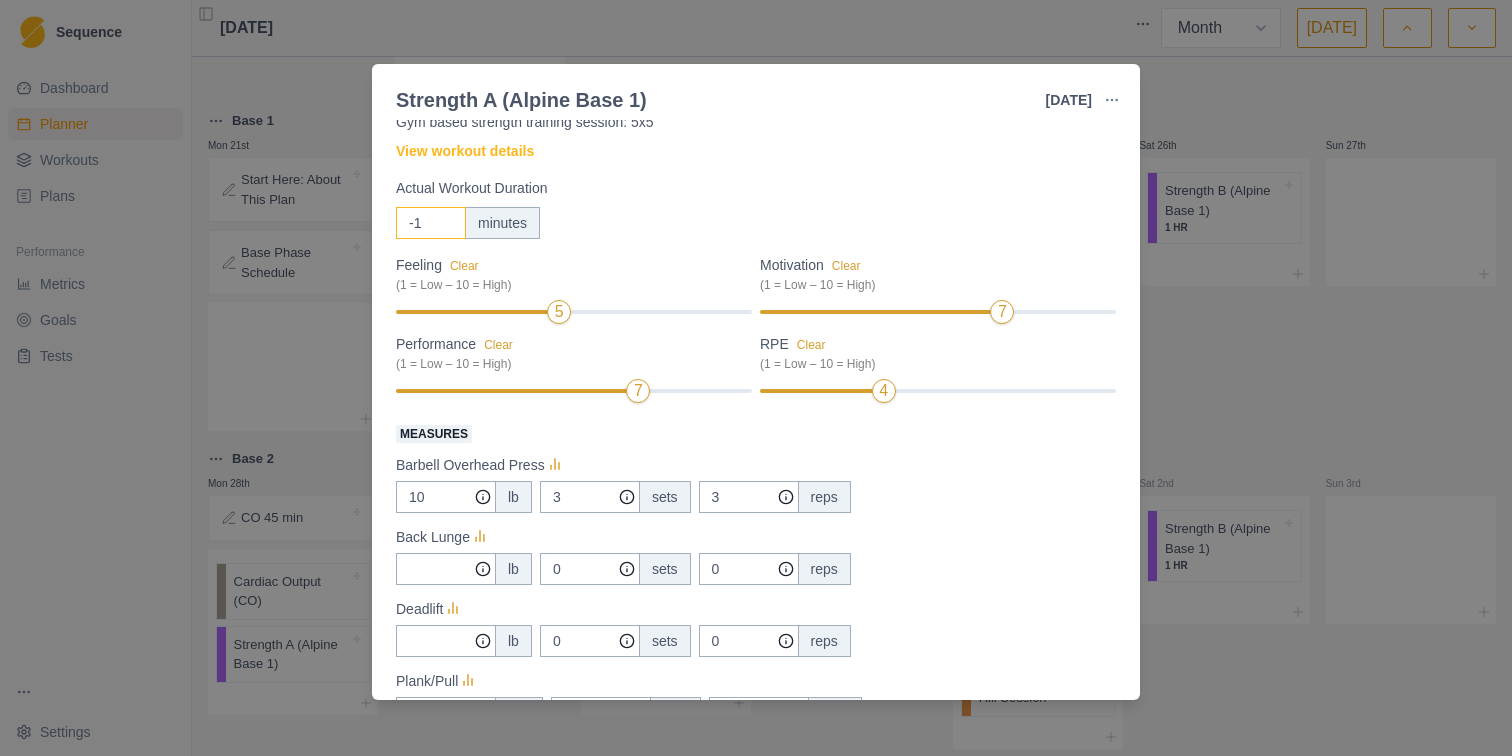 type on "-1" 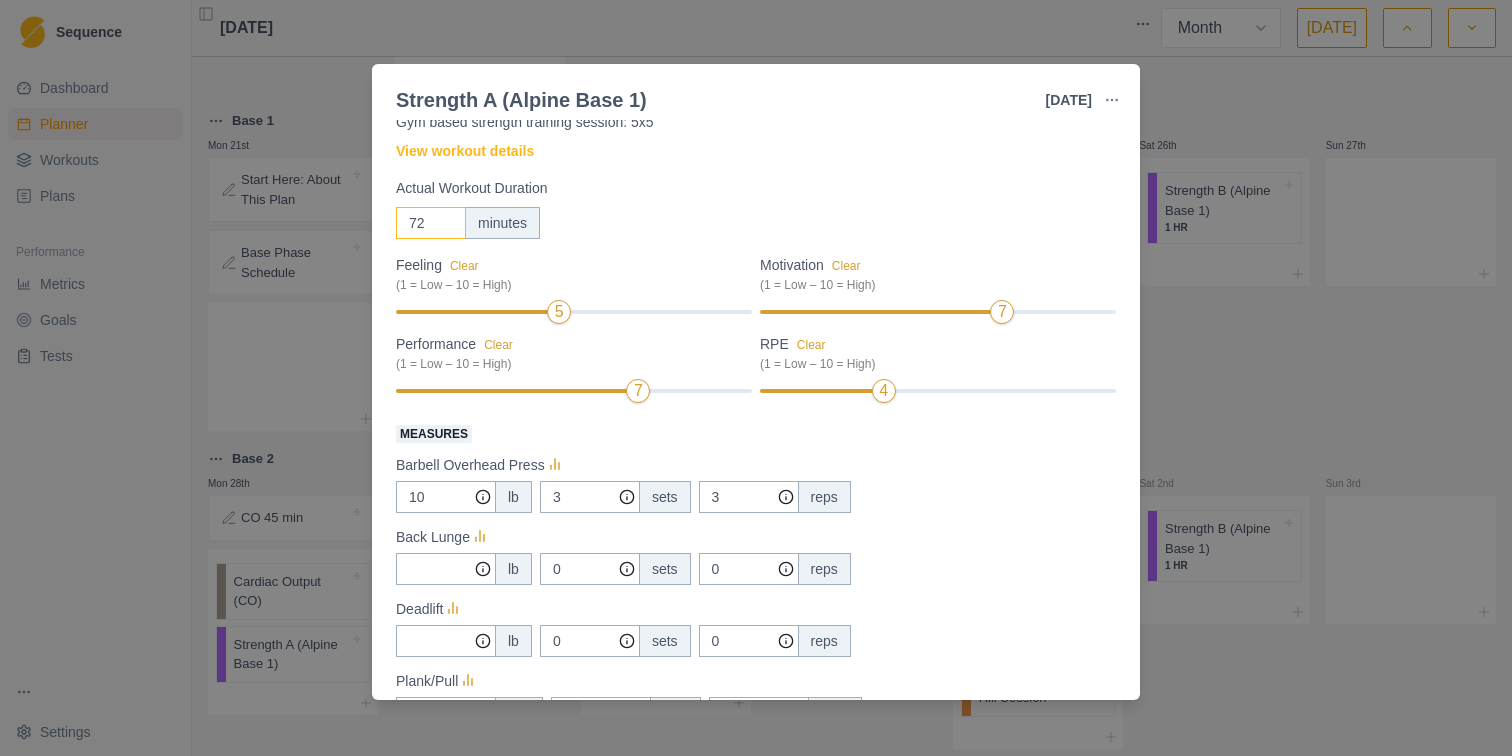 type on "72" 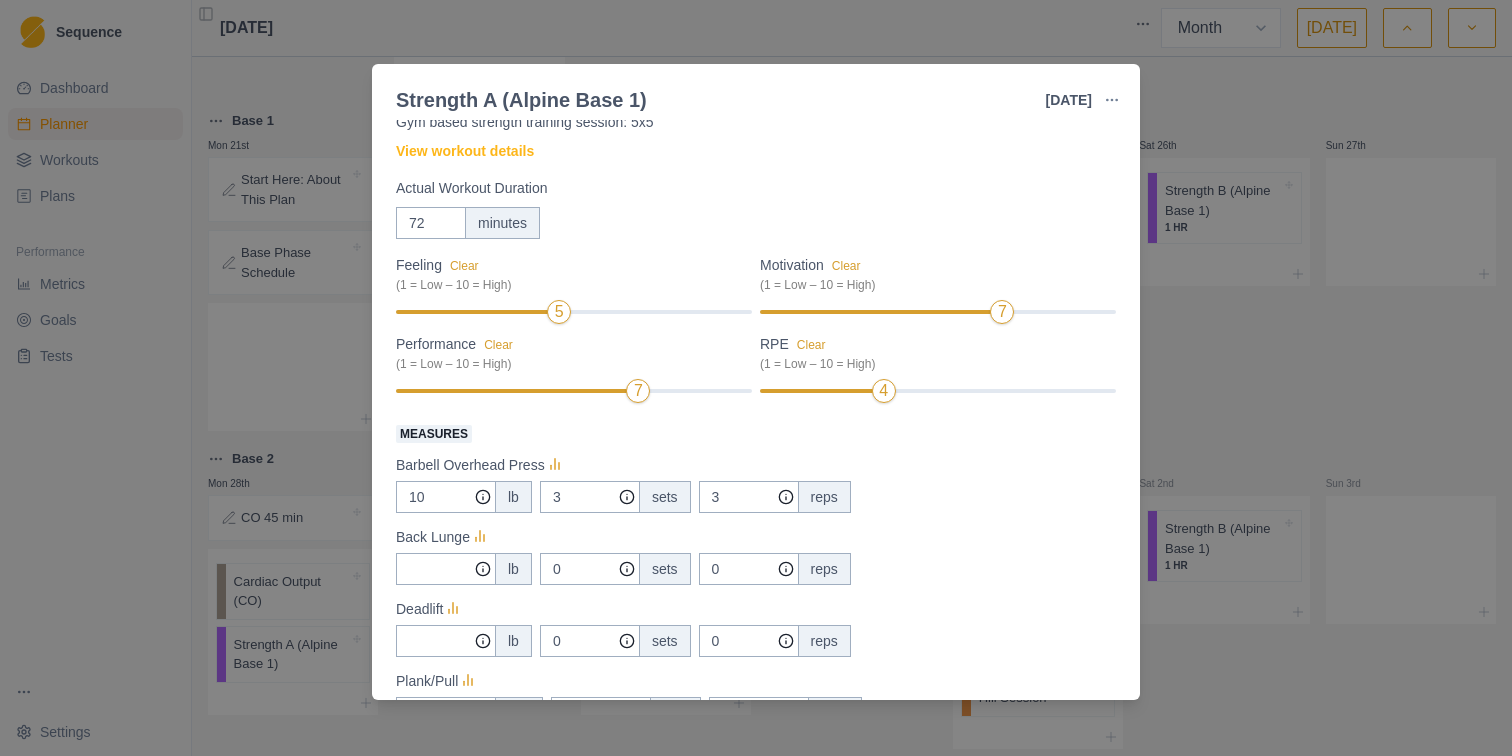 click on "Strength / Power Duration:  1 HR, 12 MIN Gym based strength training session: 5x5
View workout details Actual Workout Duration 72 minutes Feeling Clear (1 = Low – 10 = High) 5 Motivation Clear (1 = Low – 10 = High) 7 Performance Clear (1 = Low – 10 = High) 7 RPE Clear (1 = Low – 10 = High) 4 Measures Barbell Overhead Press 10 lb 3 sets 3 reps Back Lunge lb 0 sets 0 reps Deadlift lb 0 sets 0 reps Plank/Pull sec 0 sets 0 reps Hanging [MEDICAL_DATA] Bodyweight Reps Weighted Pullup 0 lb added 3 sets 5 reps Training Notes View previous training notes Mark as Incomplete Complete Workout" at bounding box center [756, 589] 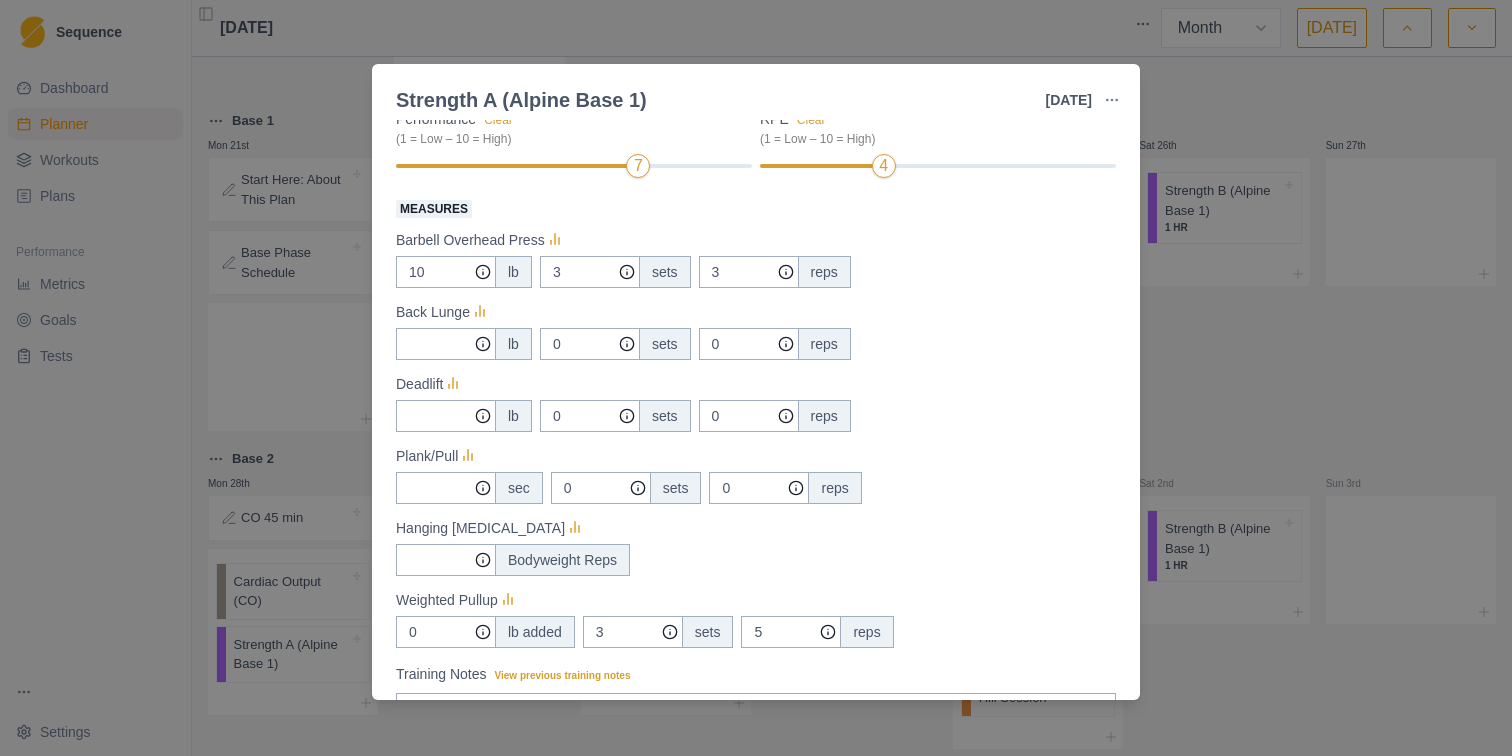 scroll, scrollTop: 307, scrollLeft: 0, axis: vertical 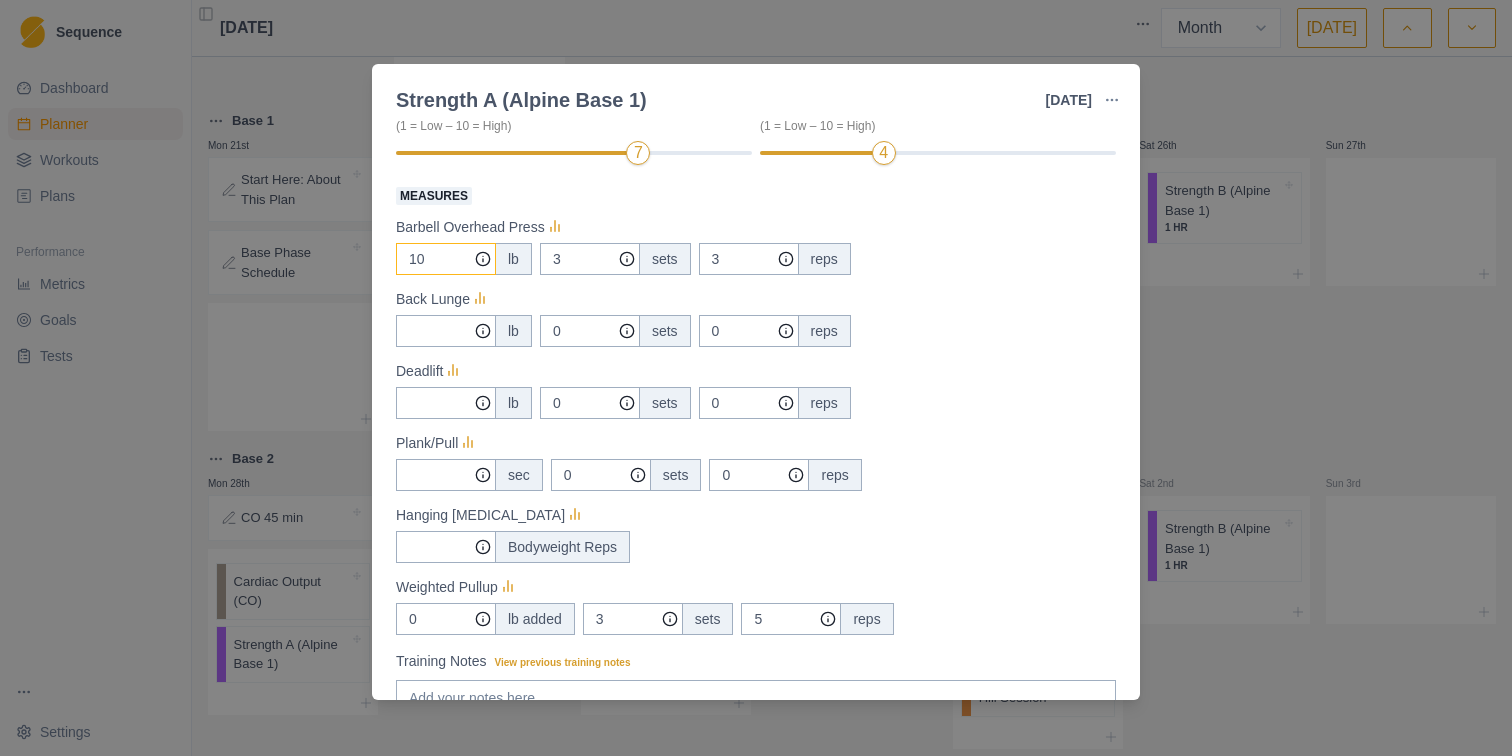 click on "10" at bounding box center [446, 259] 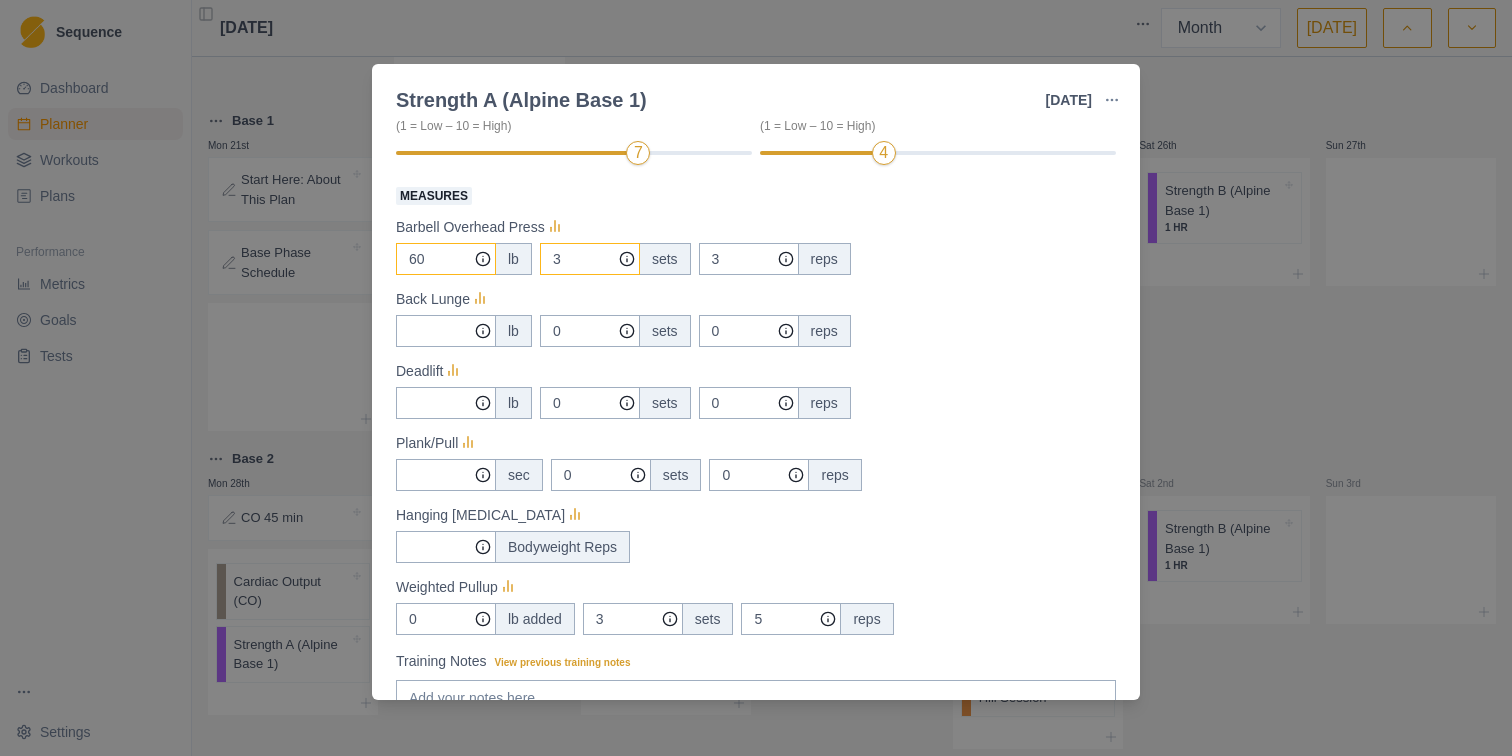 type on "60" 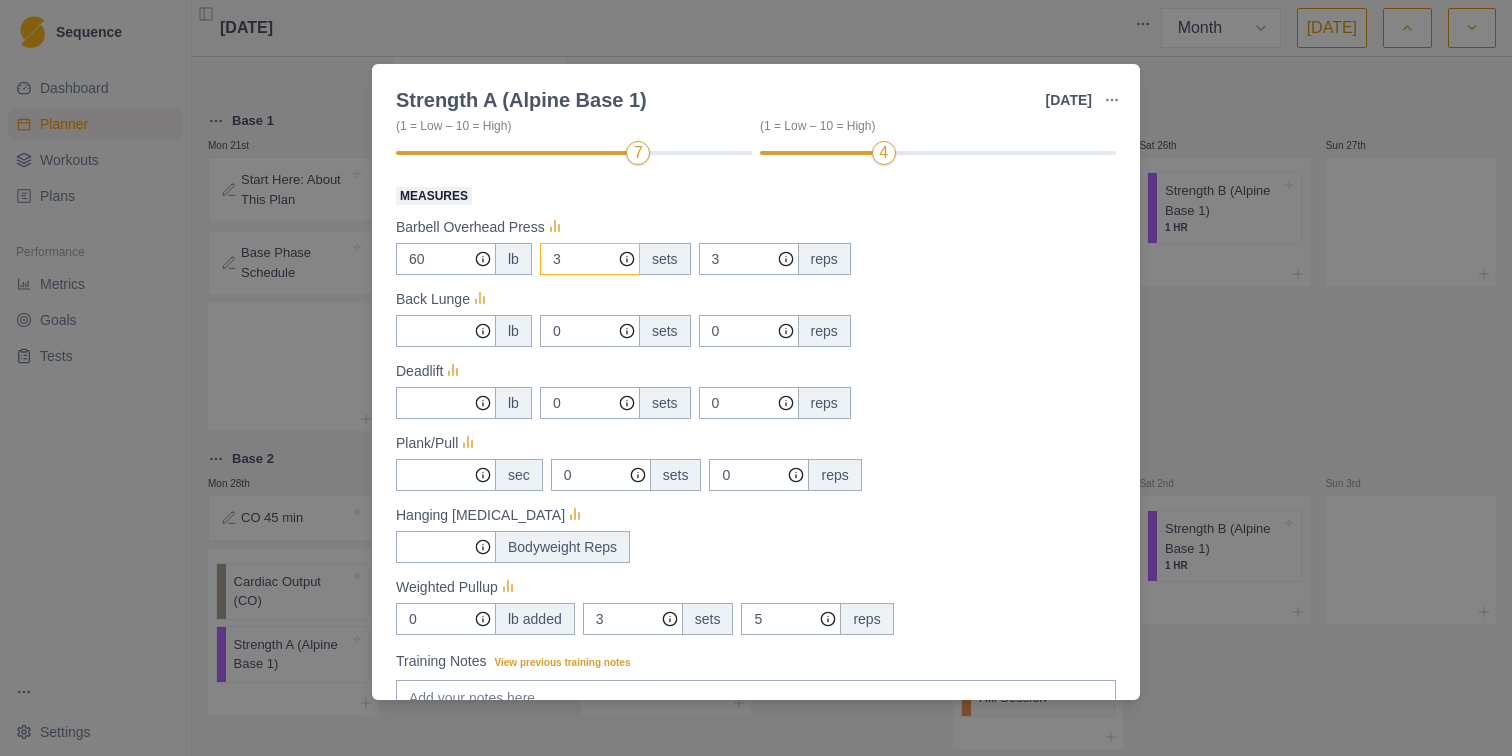 click on "3" at bounding box center [590, 259] 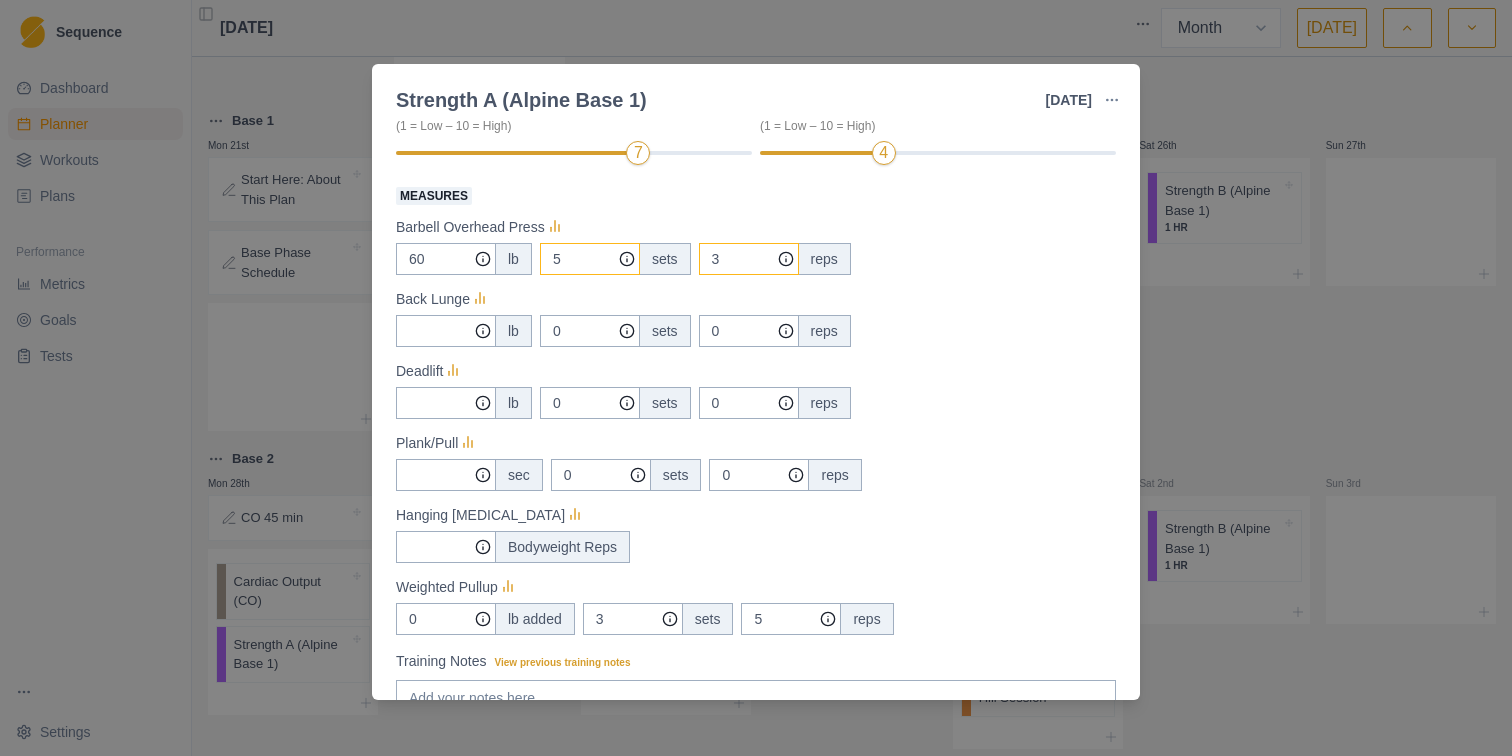 type on "5" 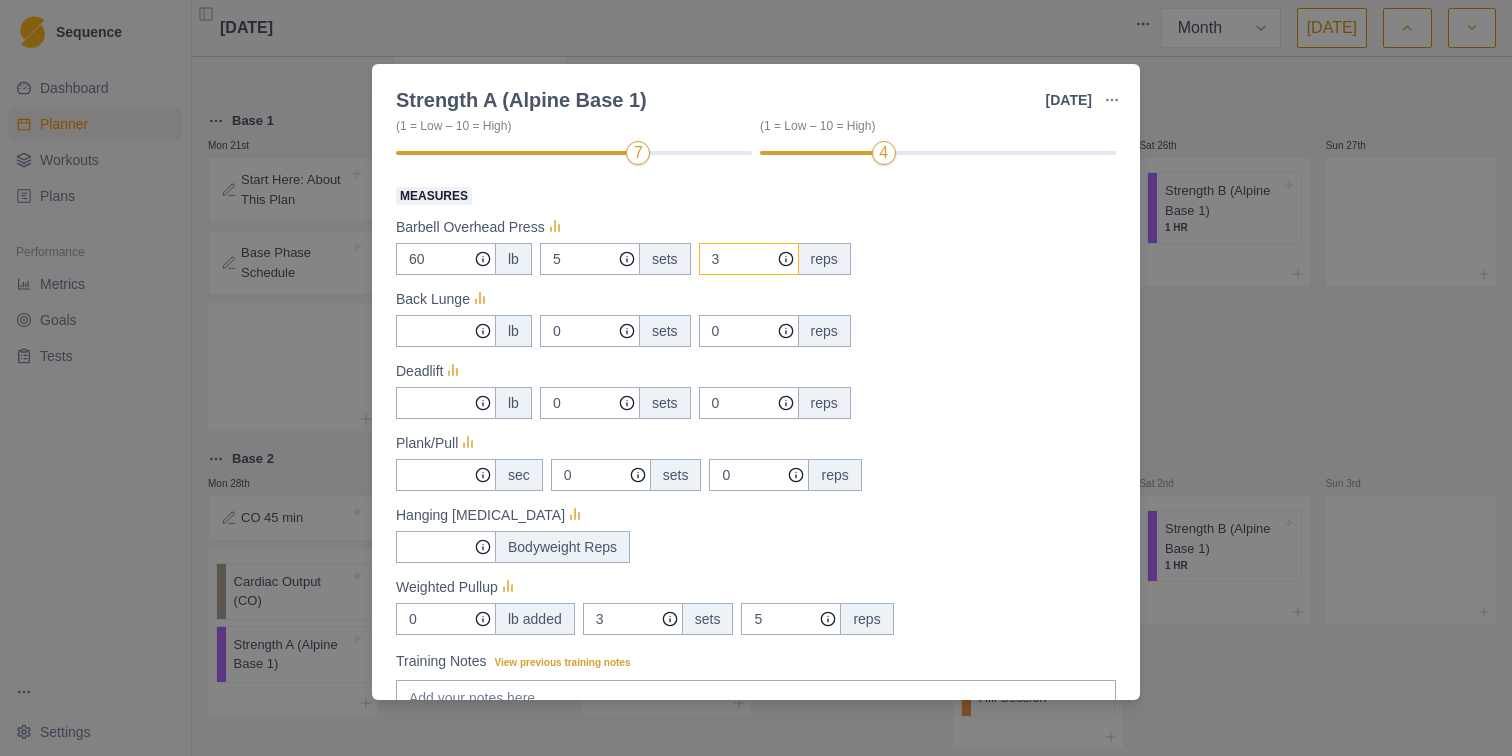 click on "3" at bounding box center (749, 259) 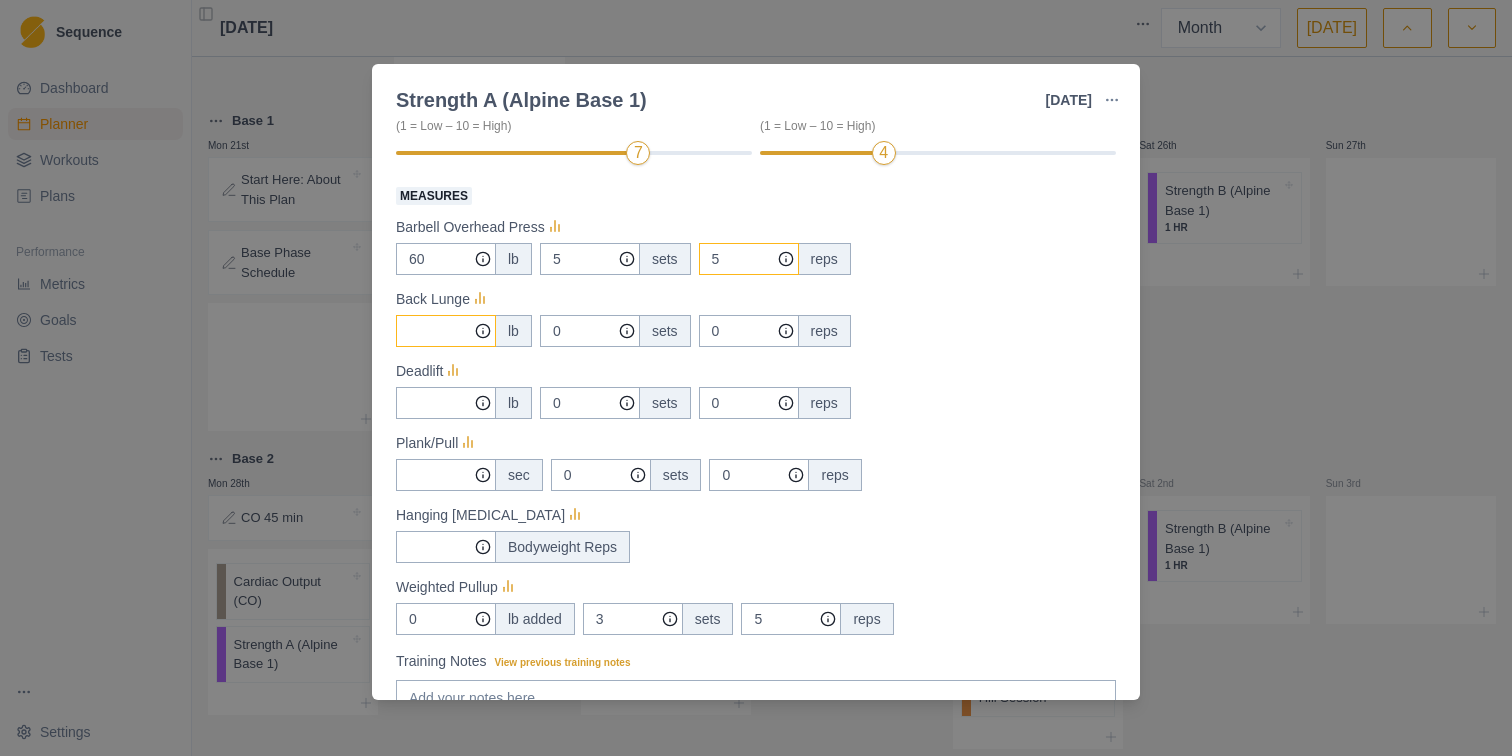 type on "5" 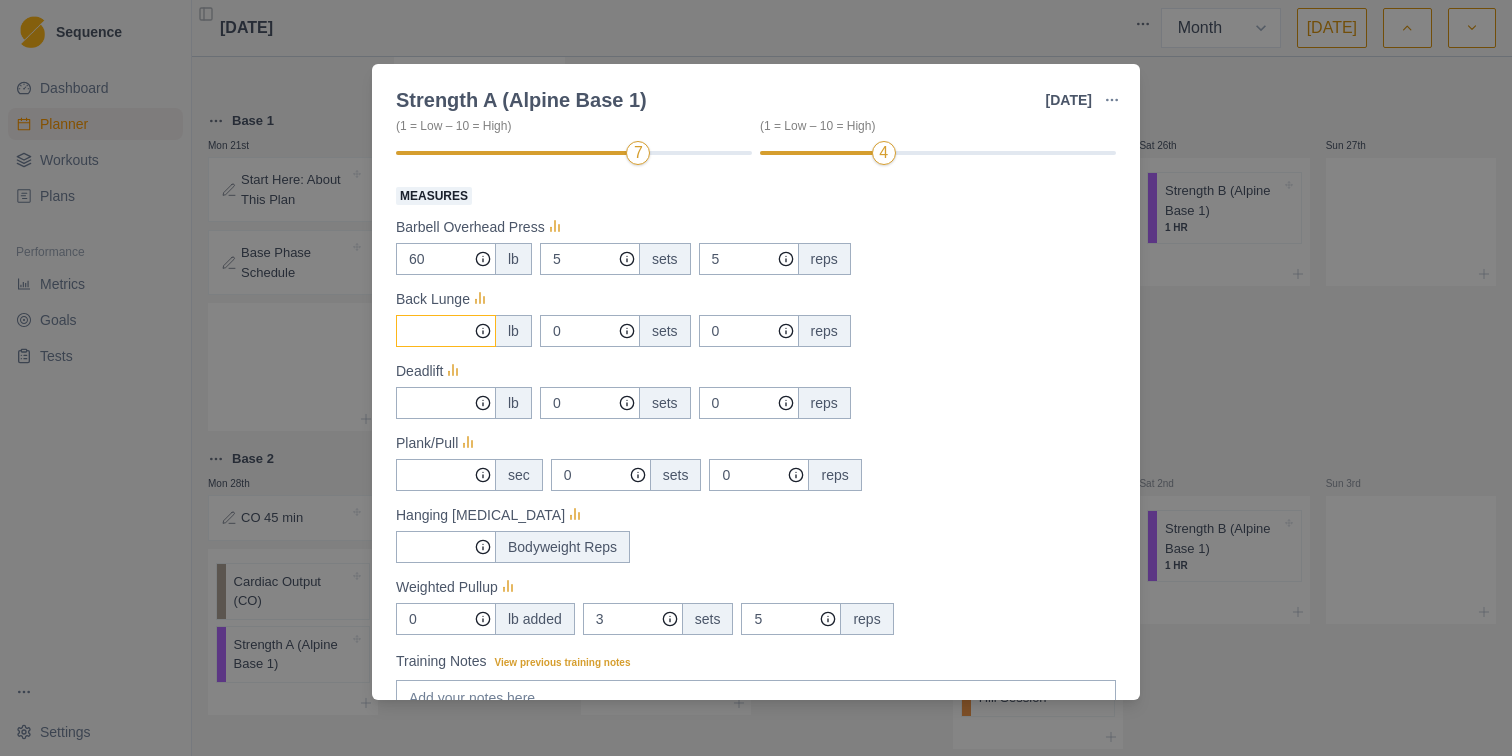 click on "Measures" at bounding box center [446, 259] 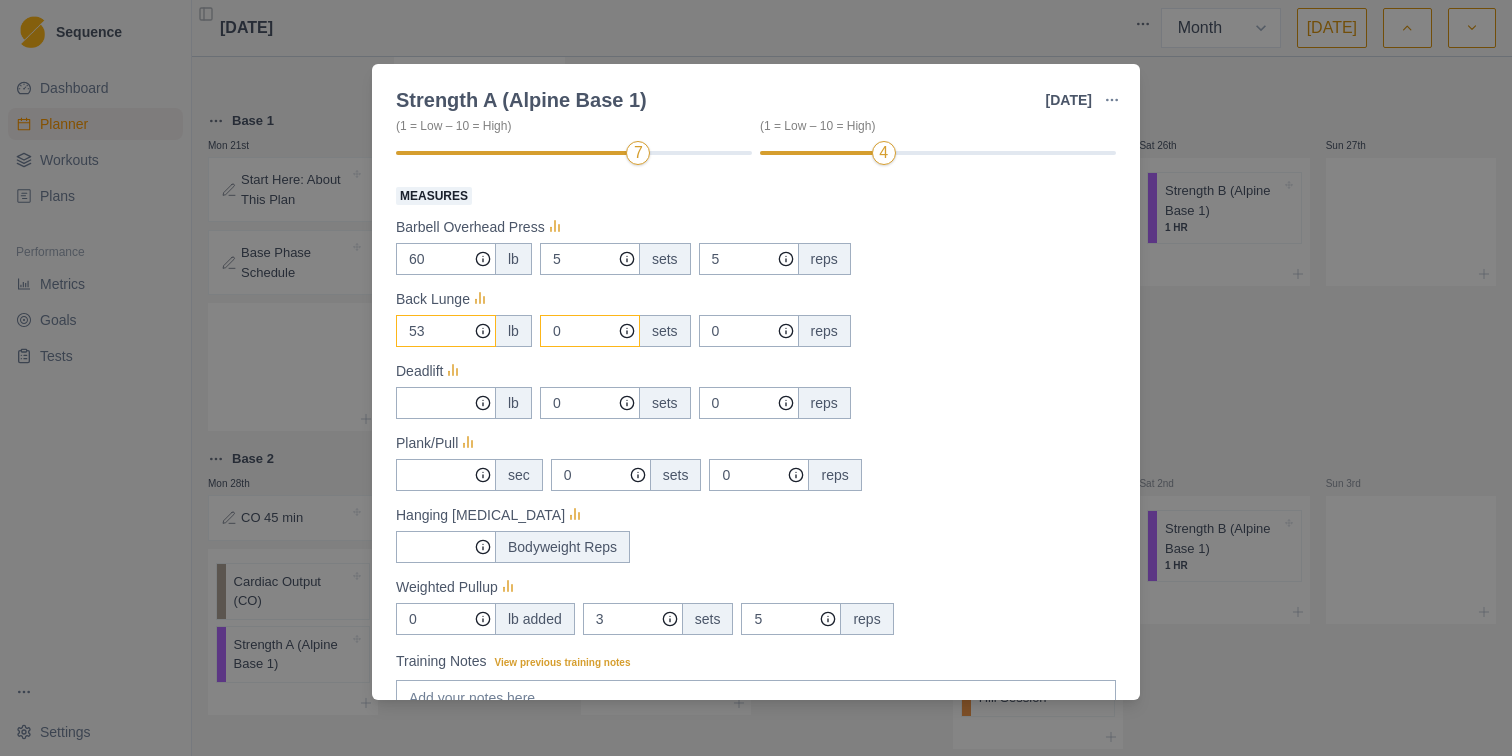 type on "53" 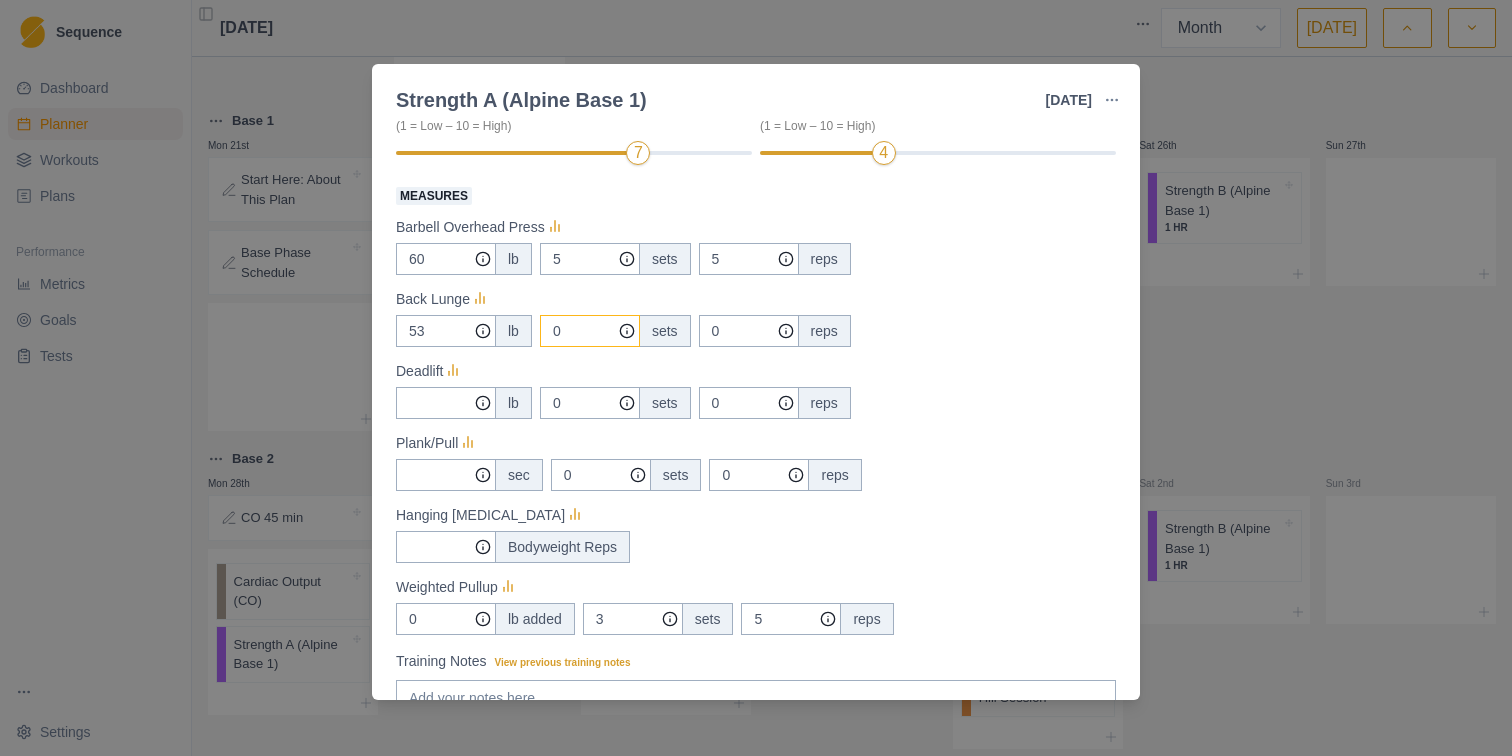 click on "0" at bounding box center (590, 259) 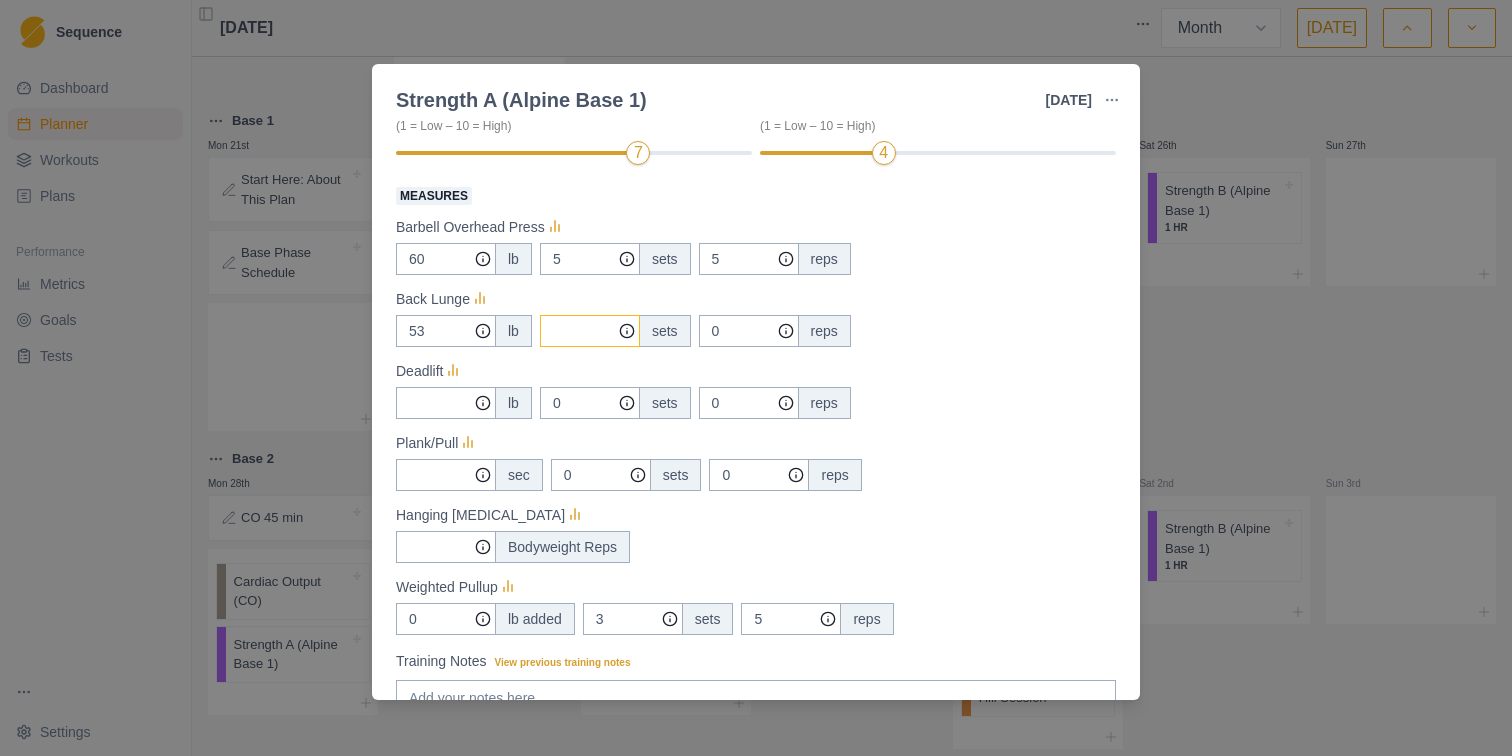 type on "5" 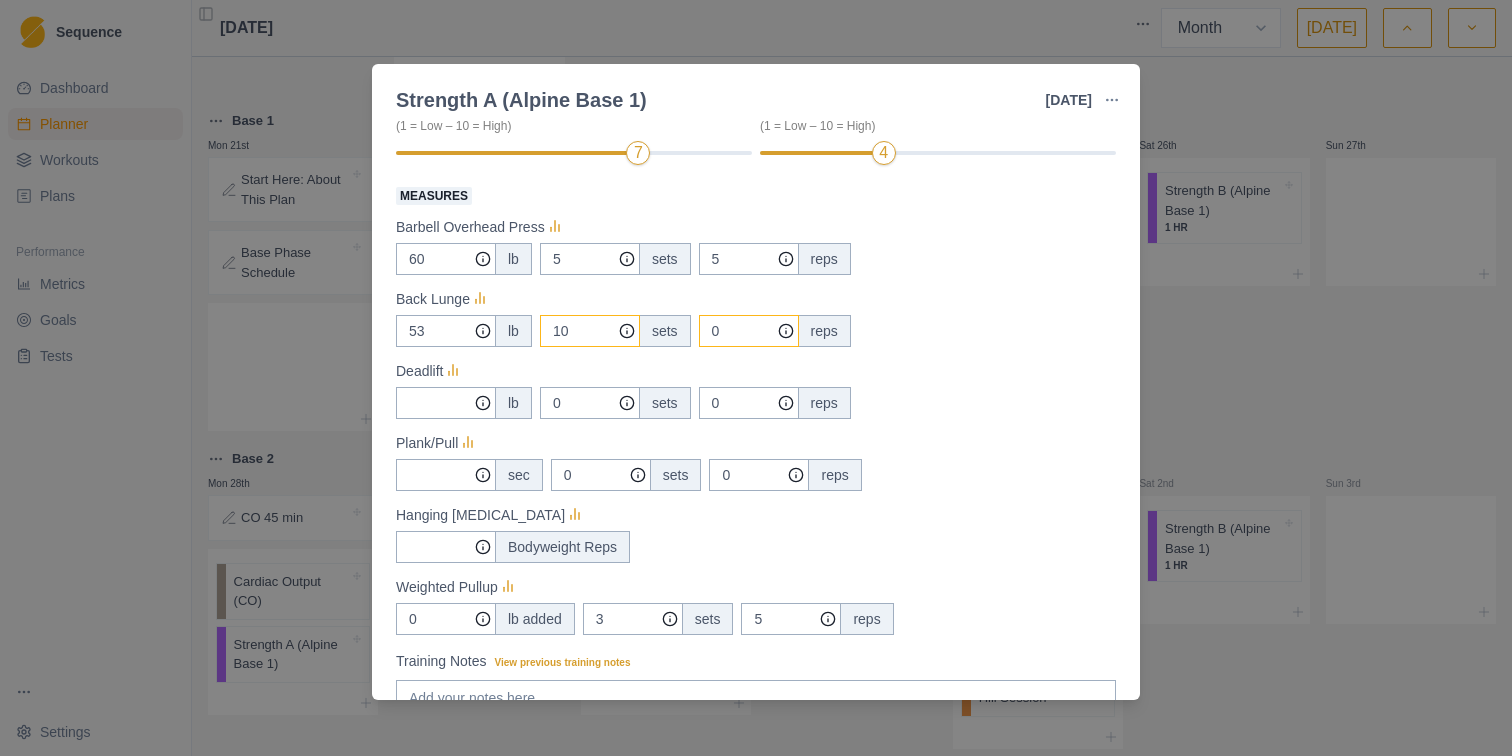 type on "1" 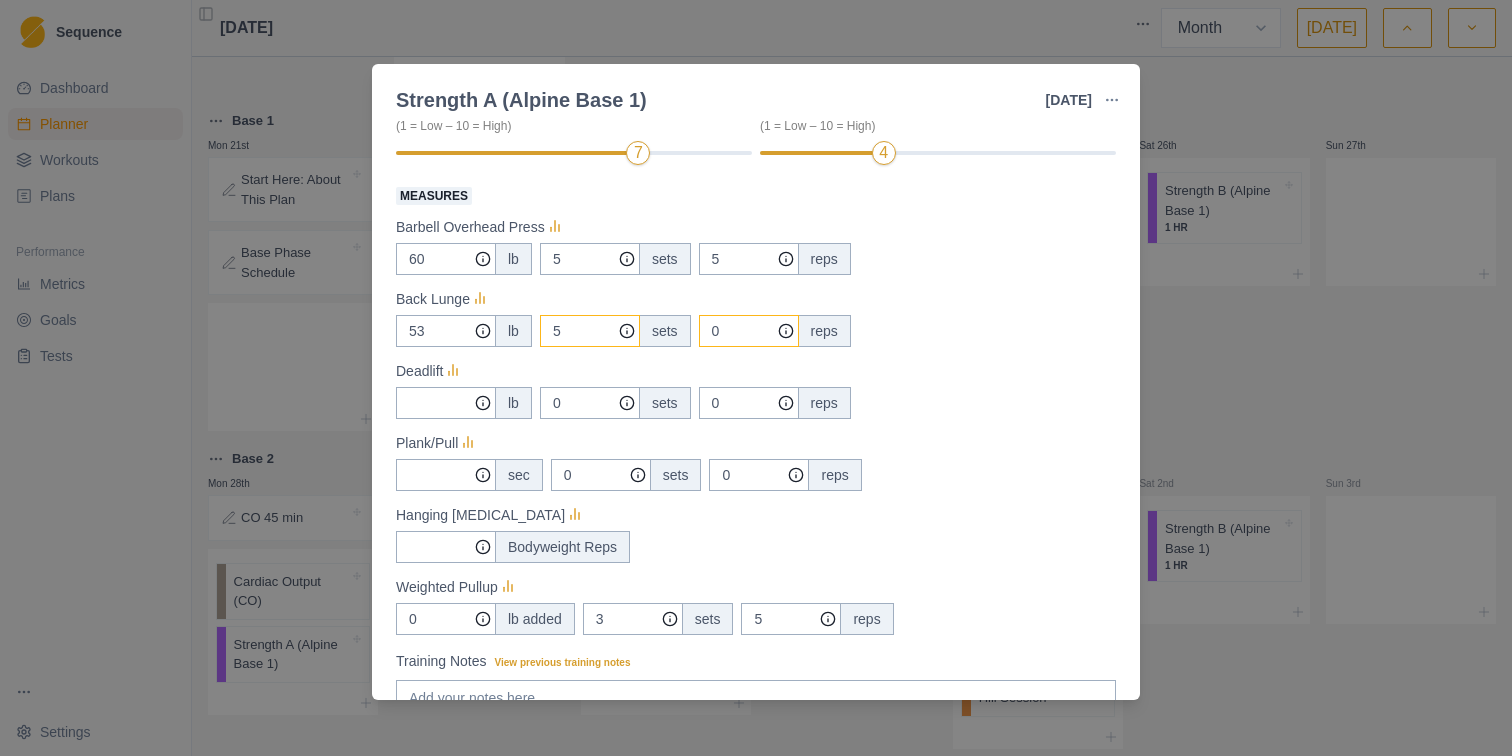 type on "5" 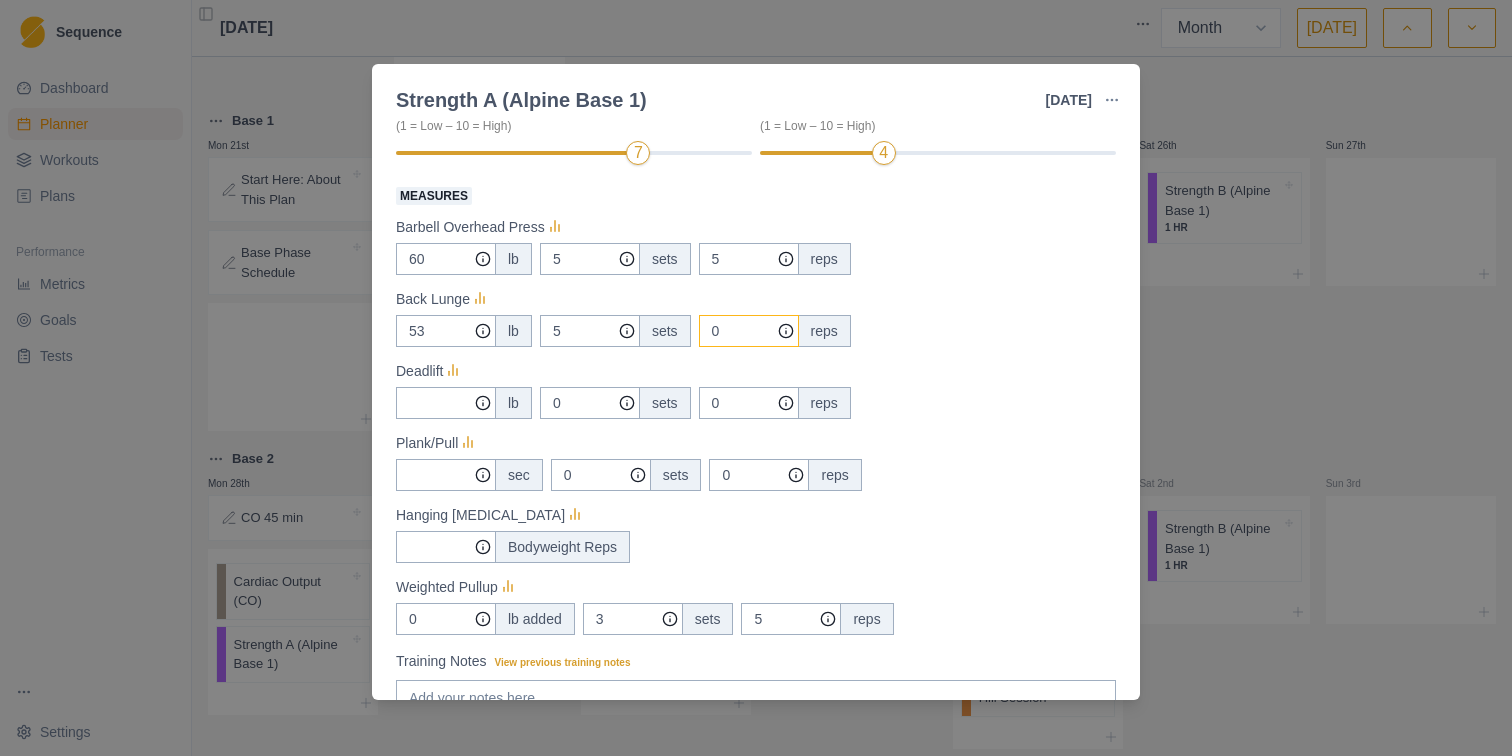 click on "0" at bounding box center [749, 259] 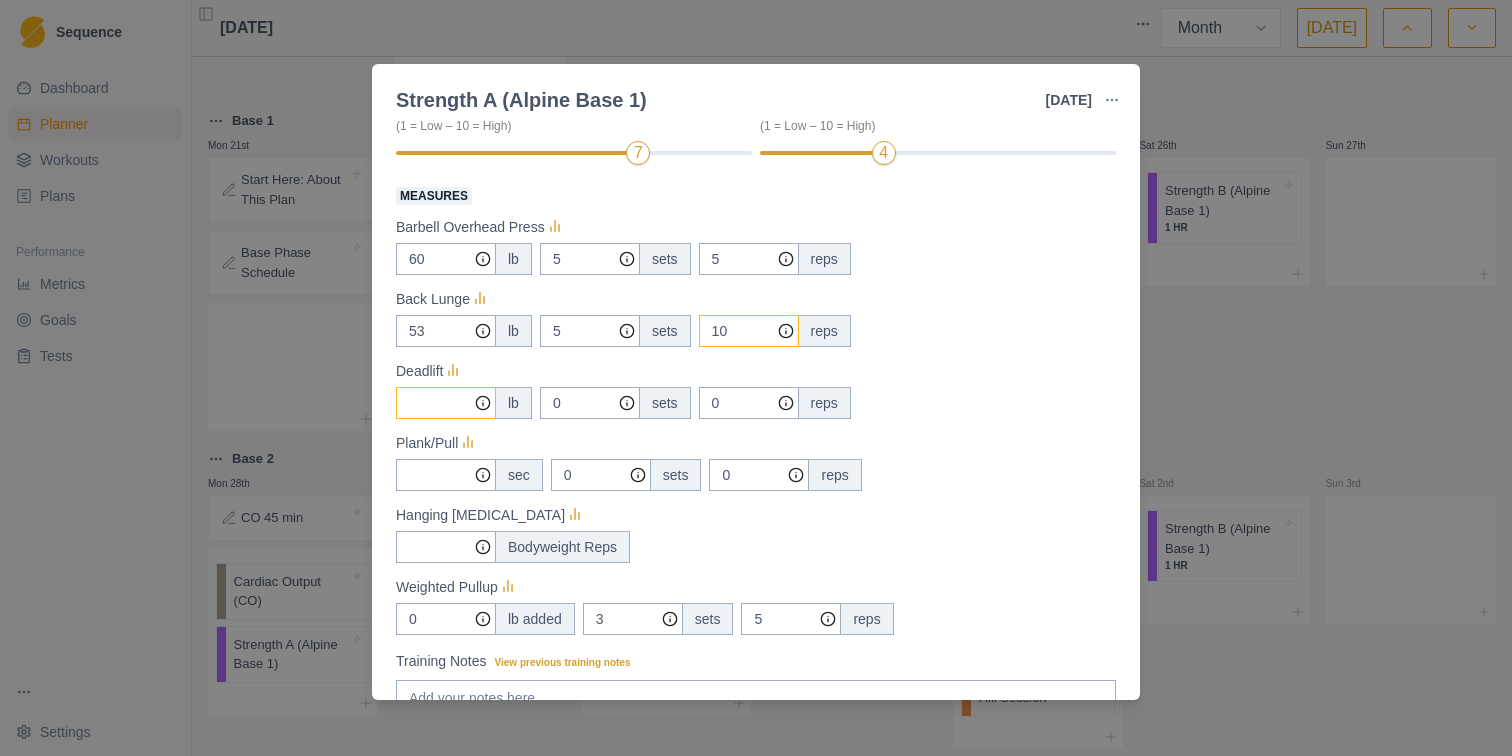 type on "10" 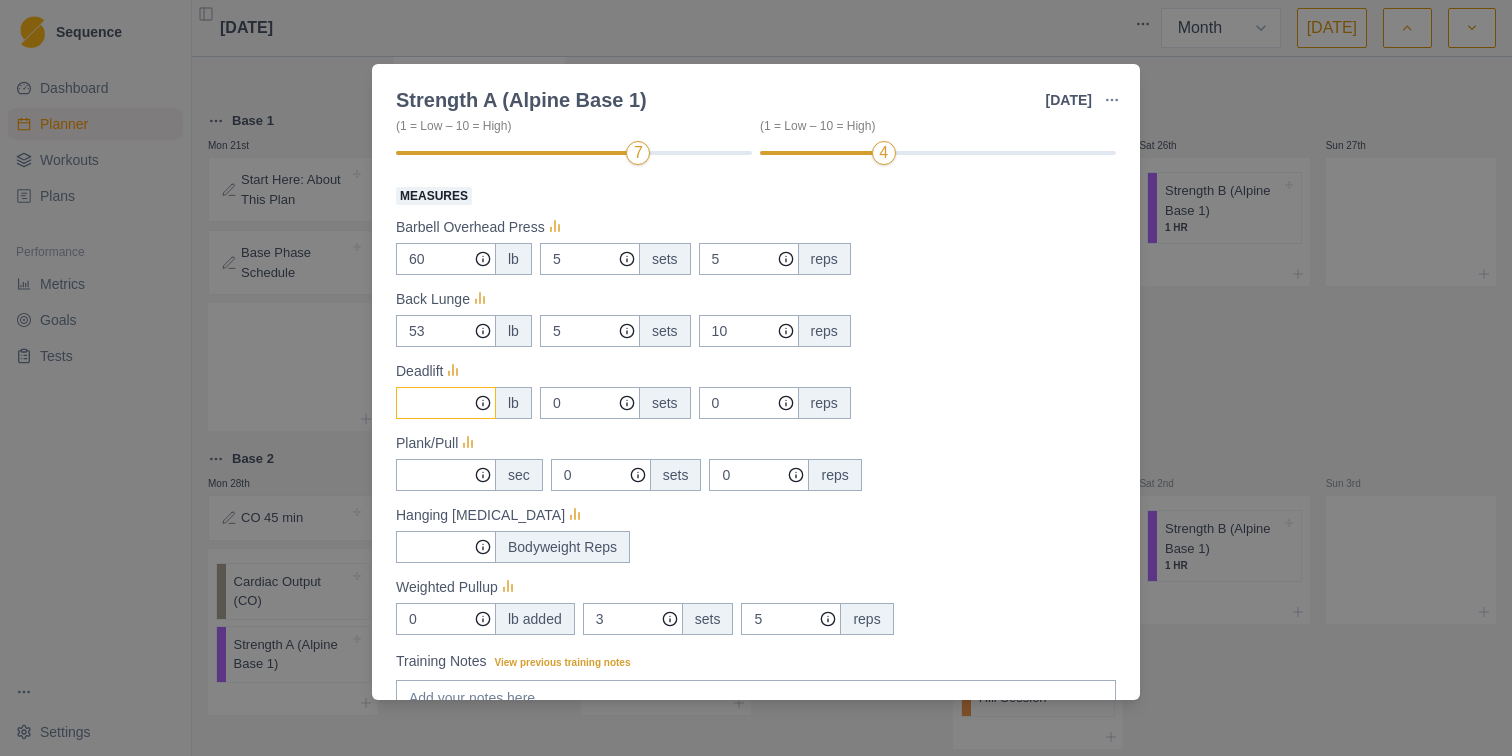 click on "Measures" at bounding box center [446, 259] 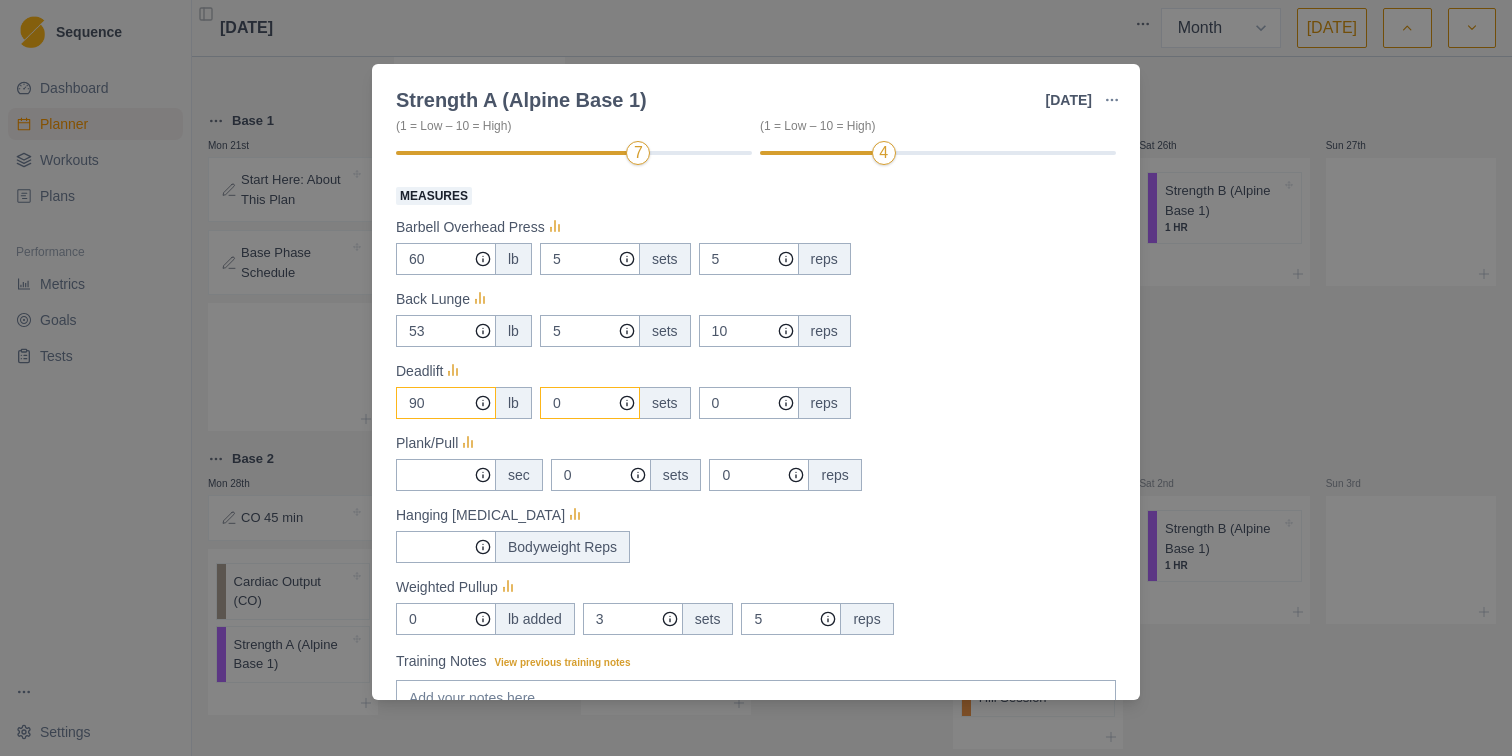 type on "90" 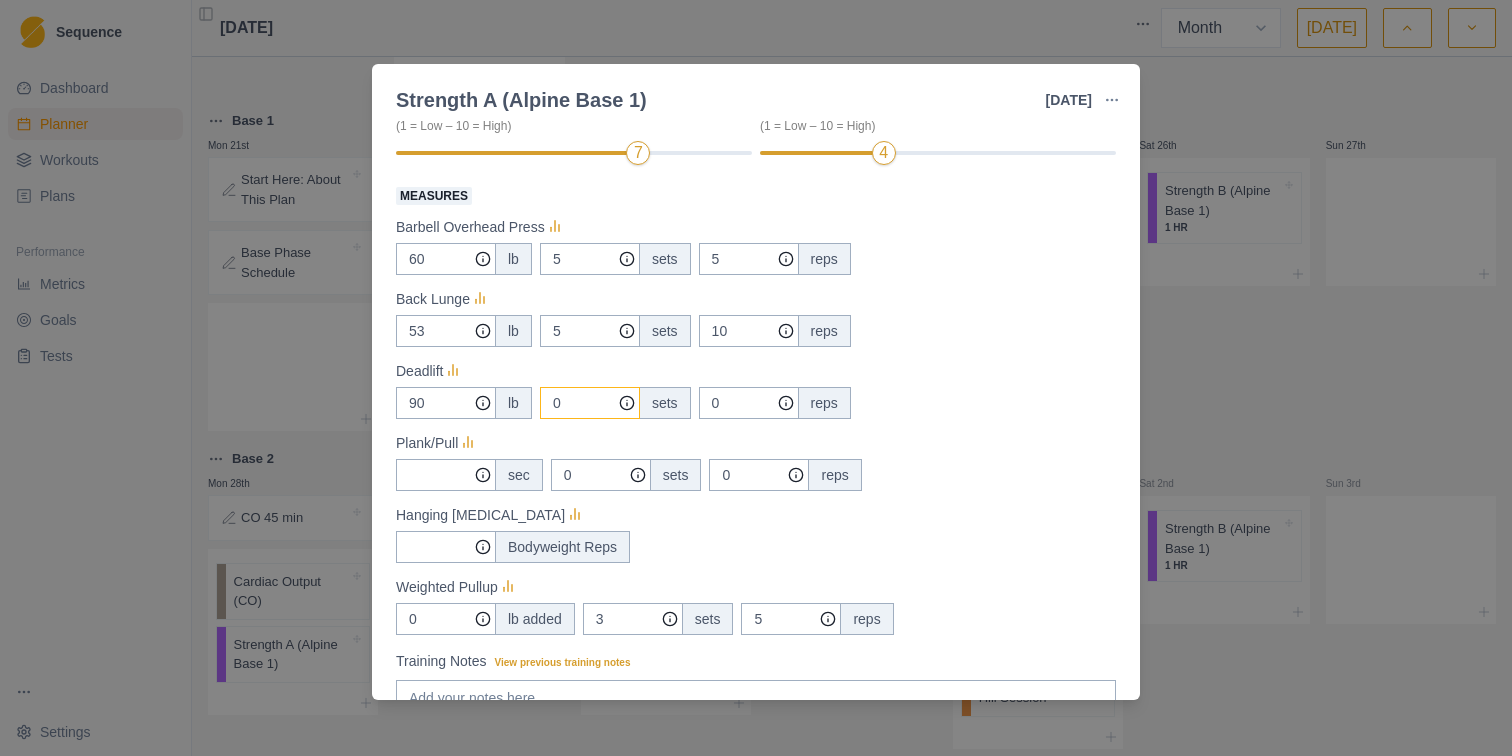 click on "0" at bounding box center (590, 259) 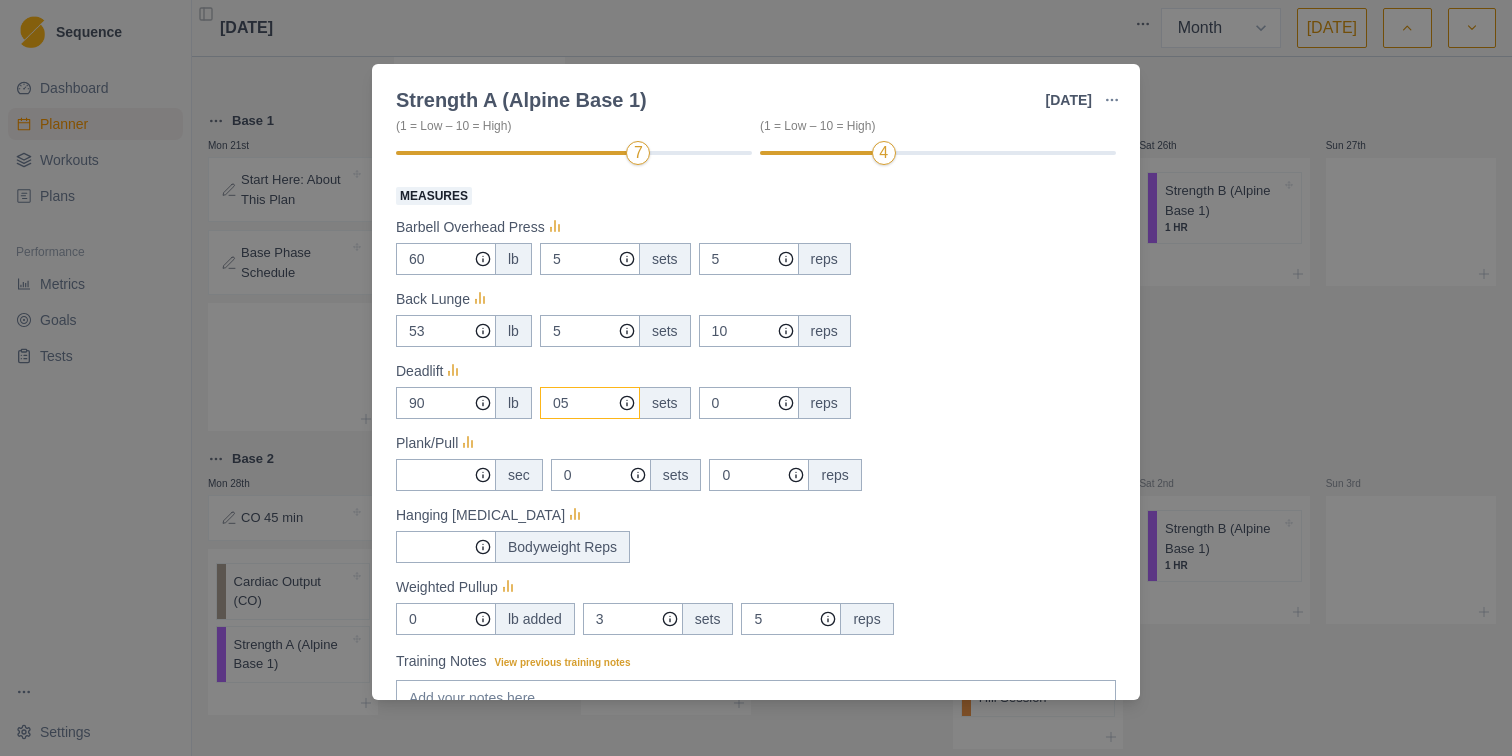 type on "0" 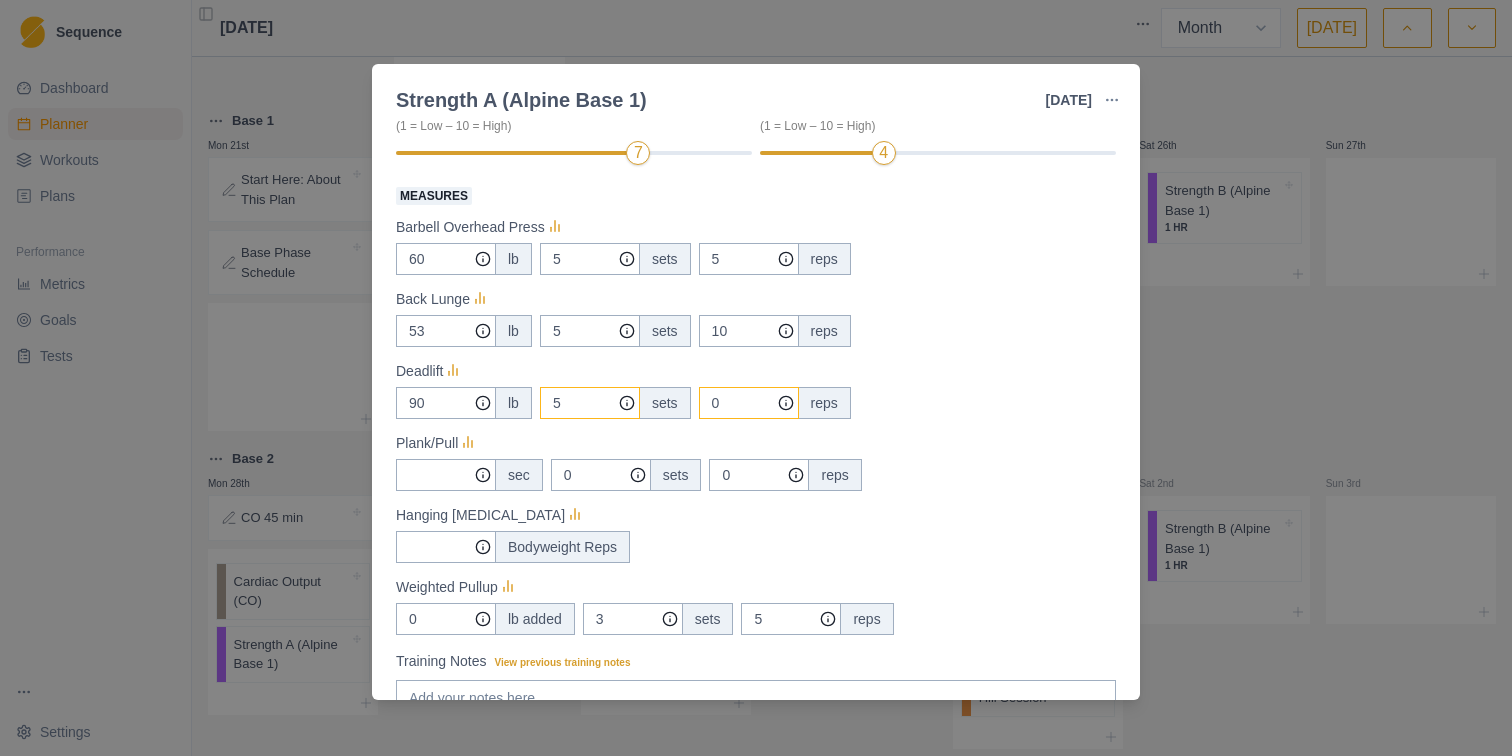 type on "5" 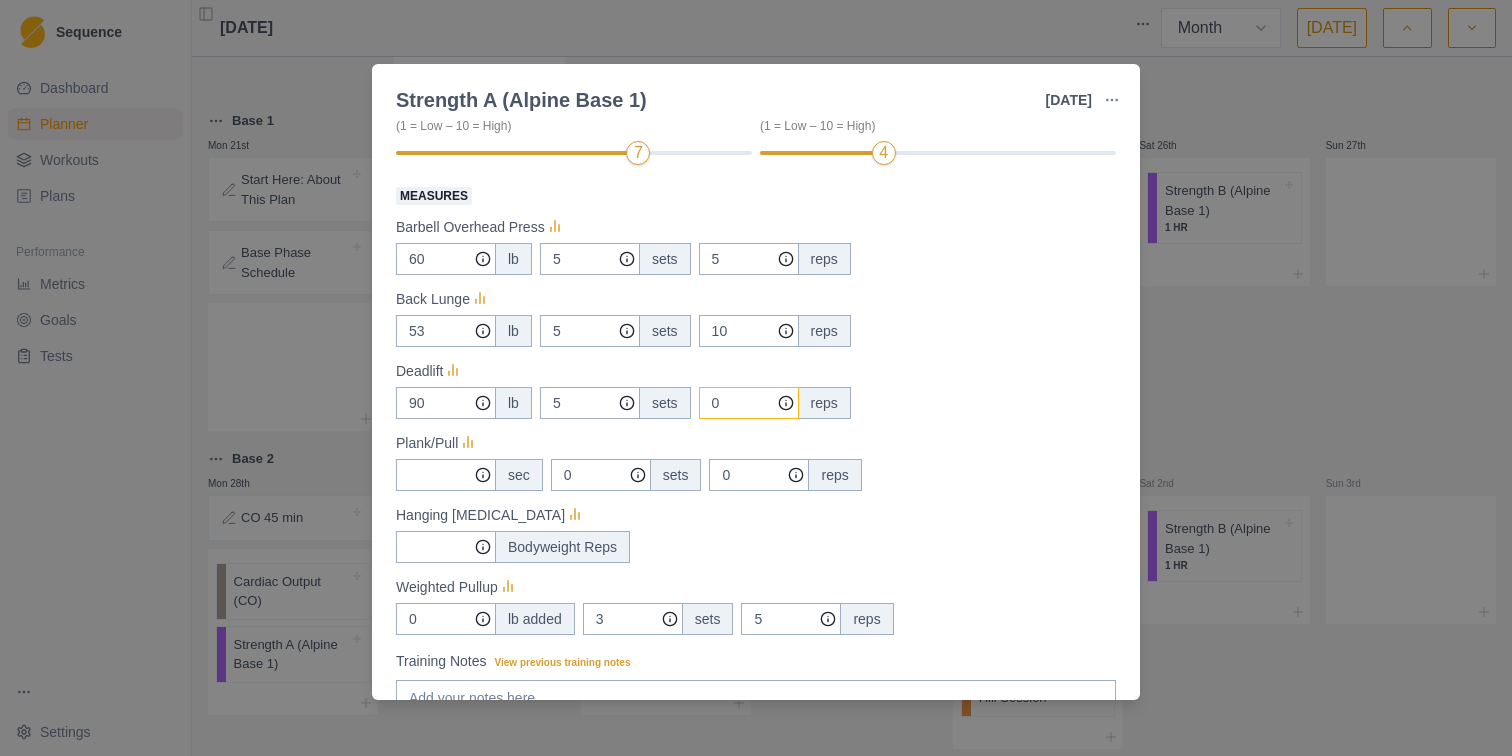 click on "0" at bounding box center (749, 259) 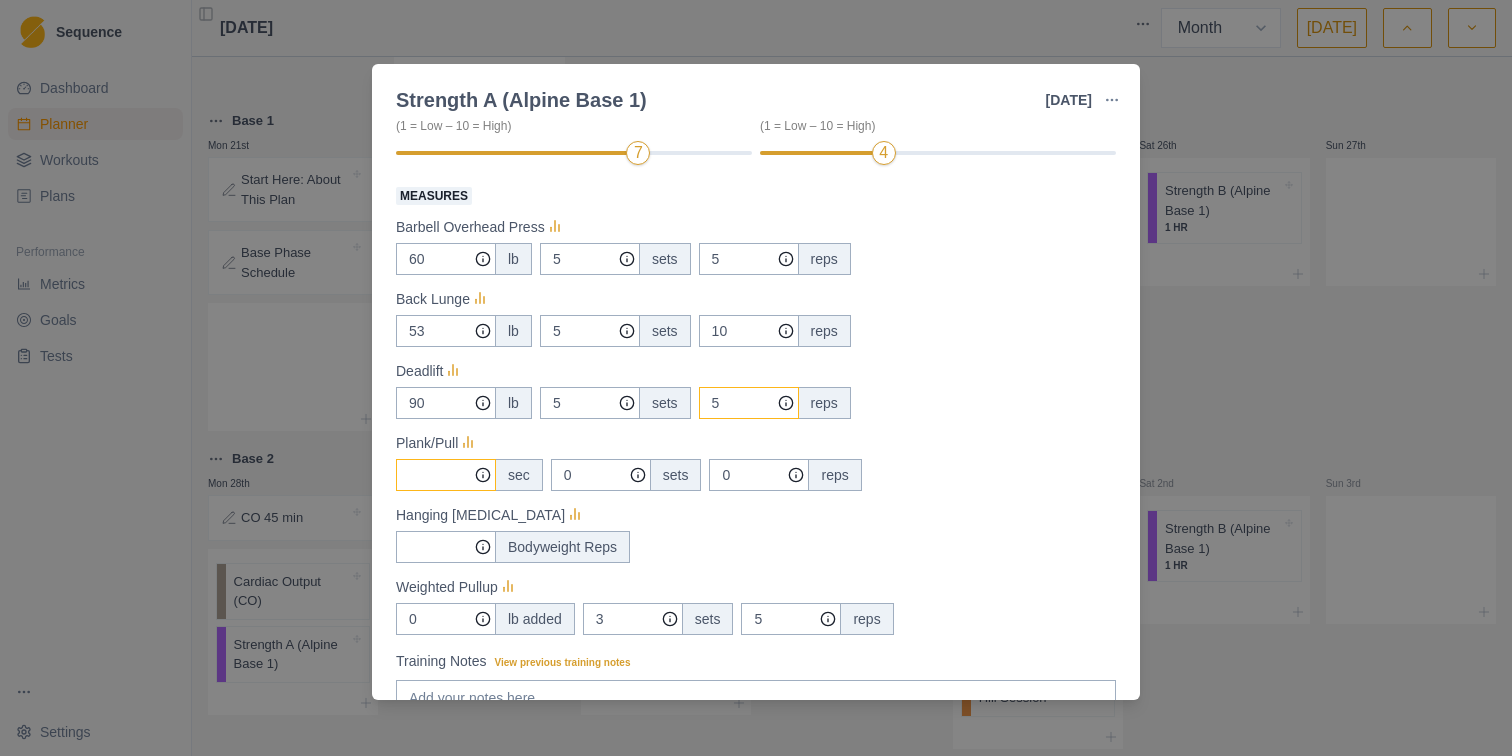 type on "5" 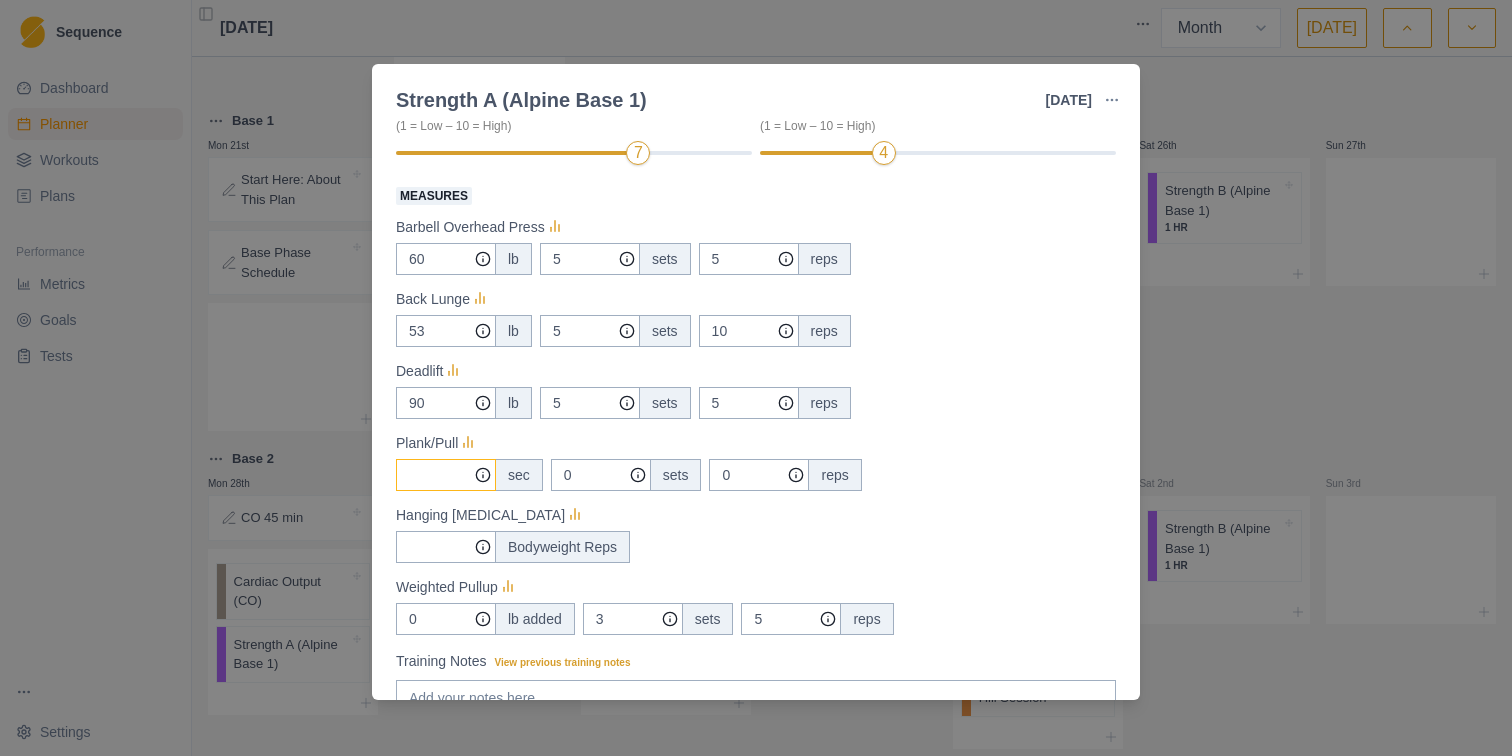 click on "Measures" at bounding box center [446, 259] 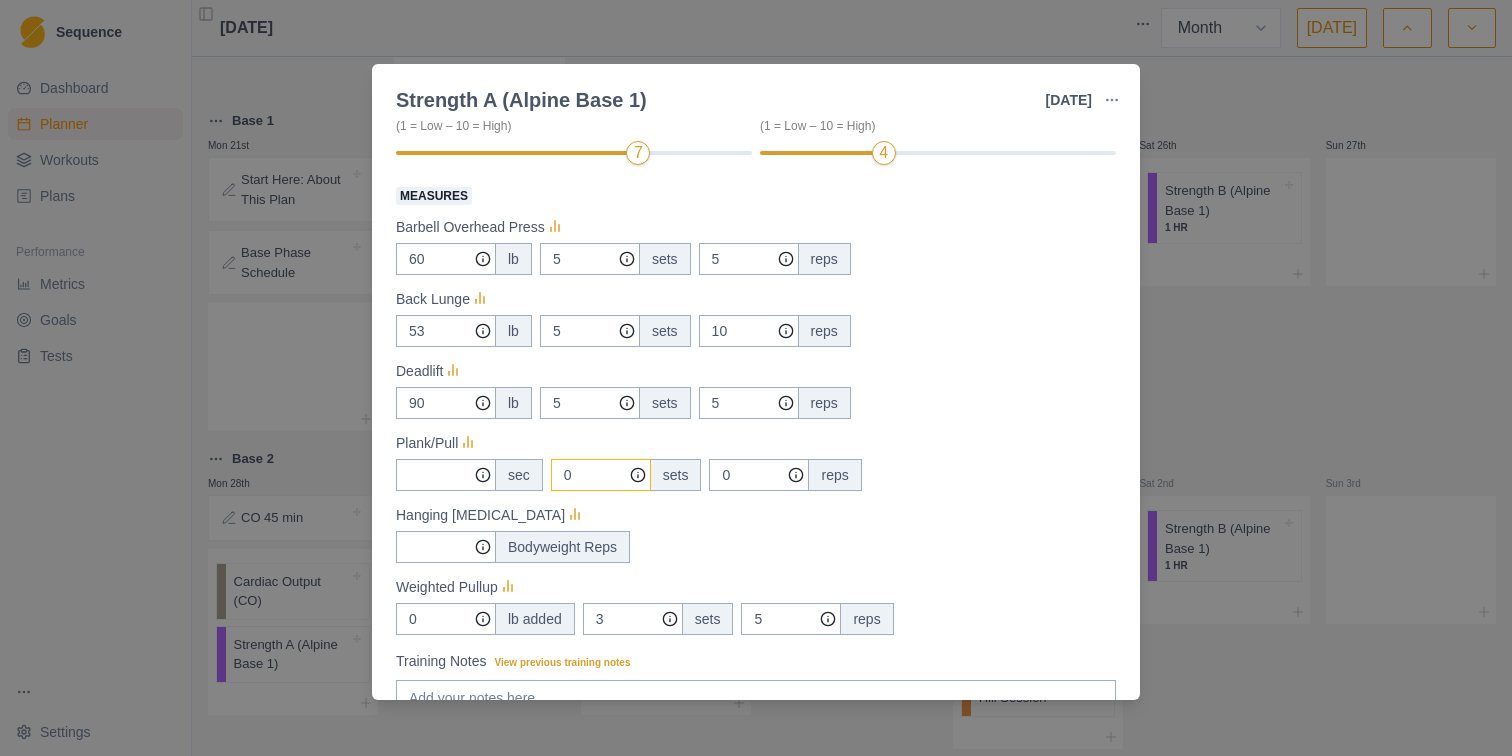 click on "0" at bounding box center (590, 259) 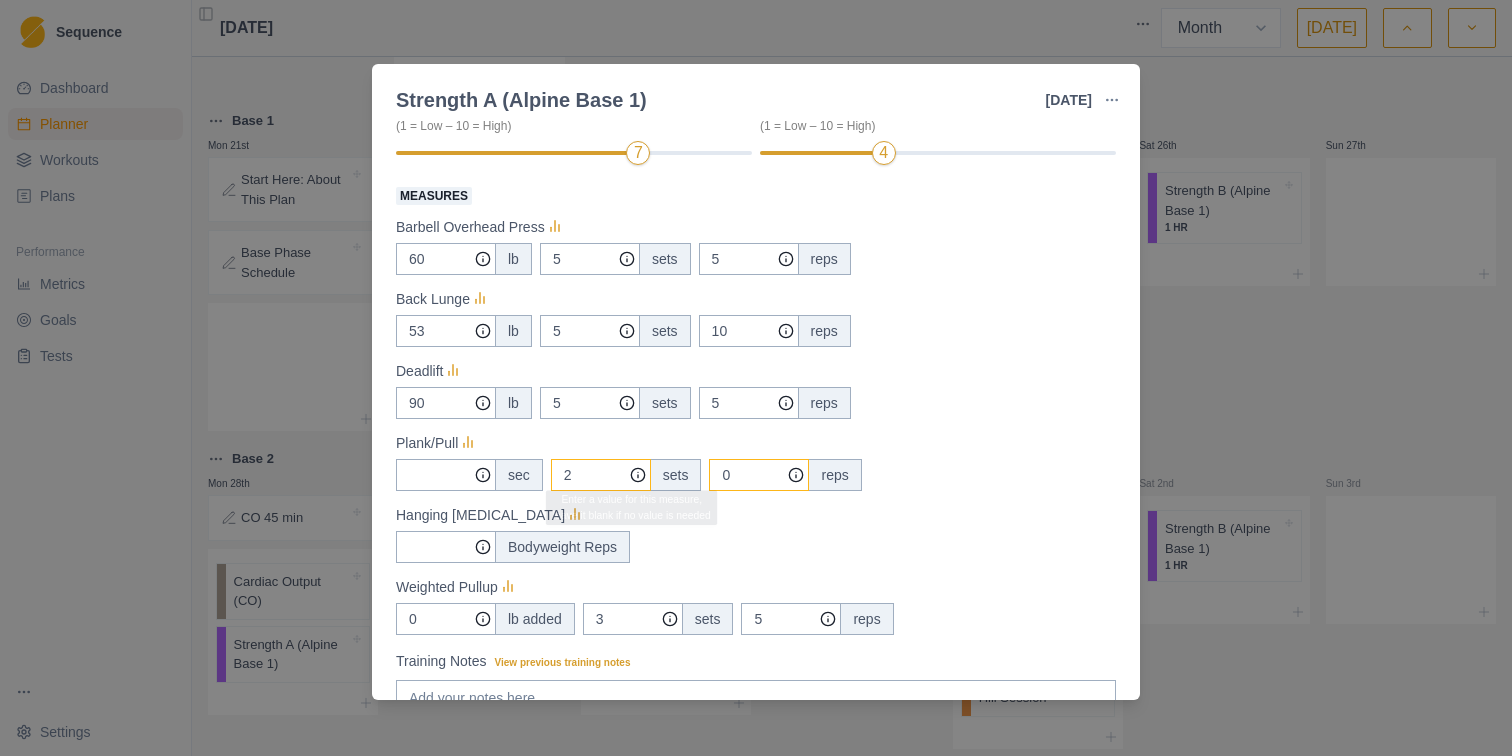 type on "2" 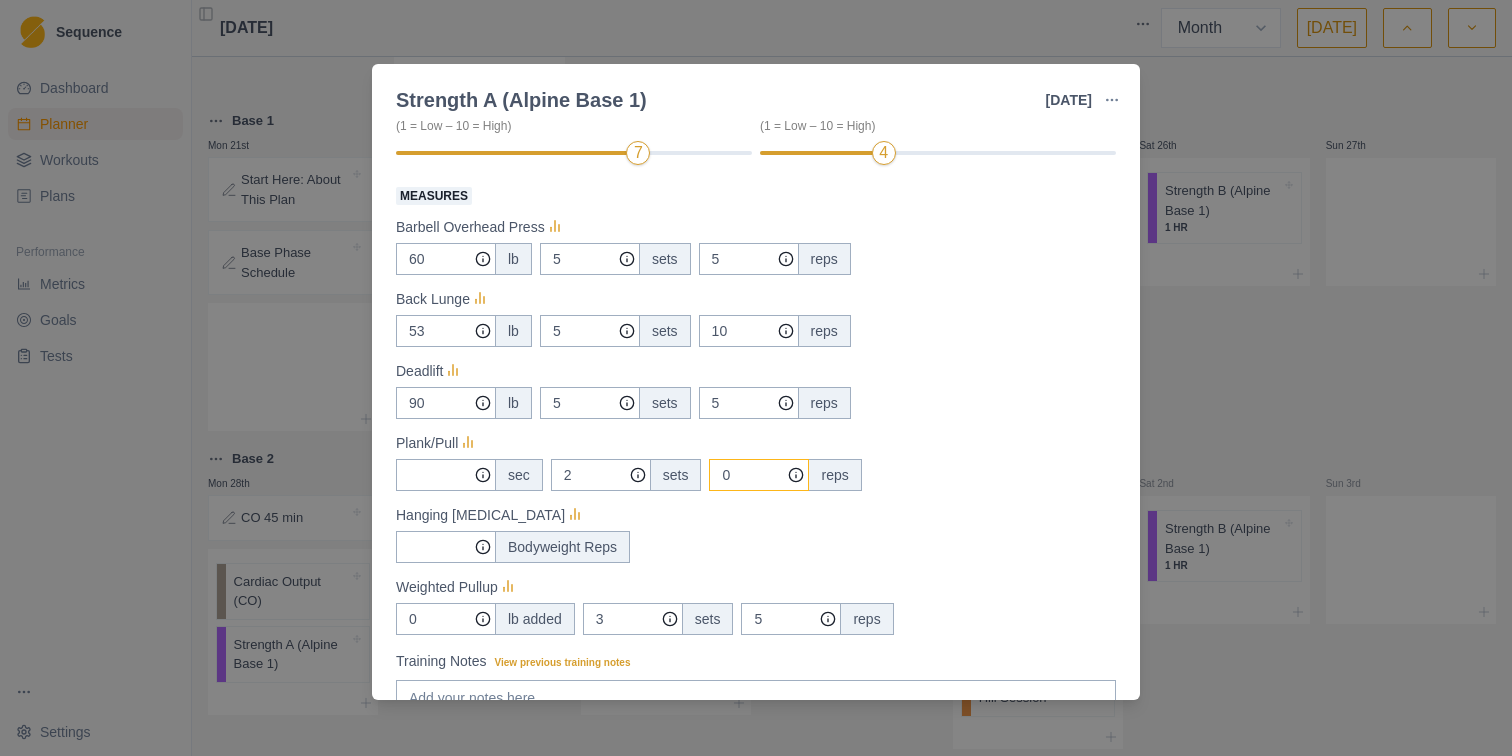click on "0" at bounding box center (749, 259) 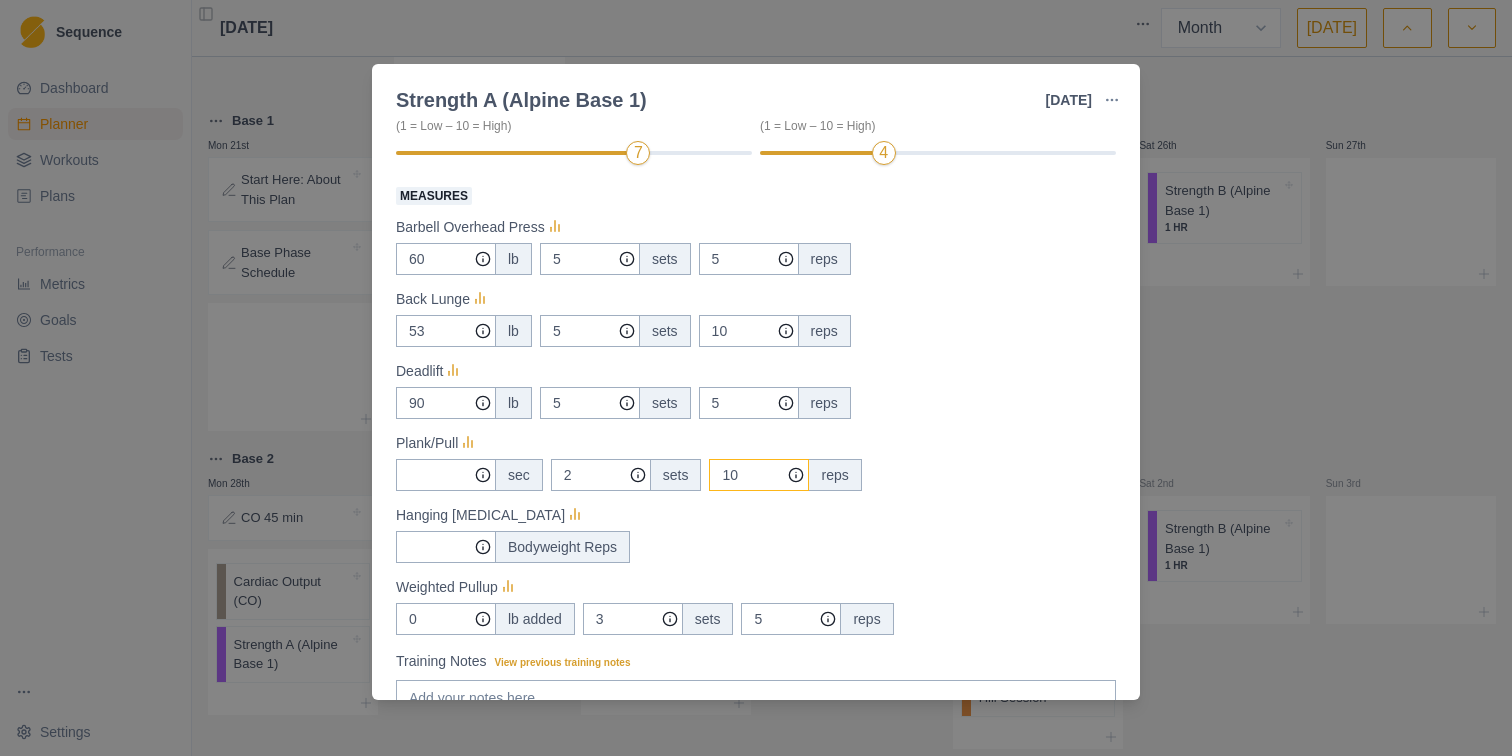 type on "10" 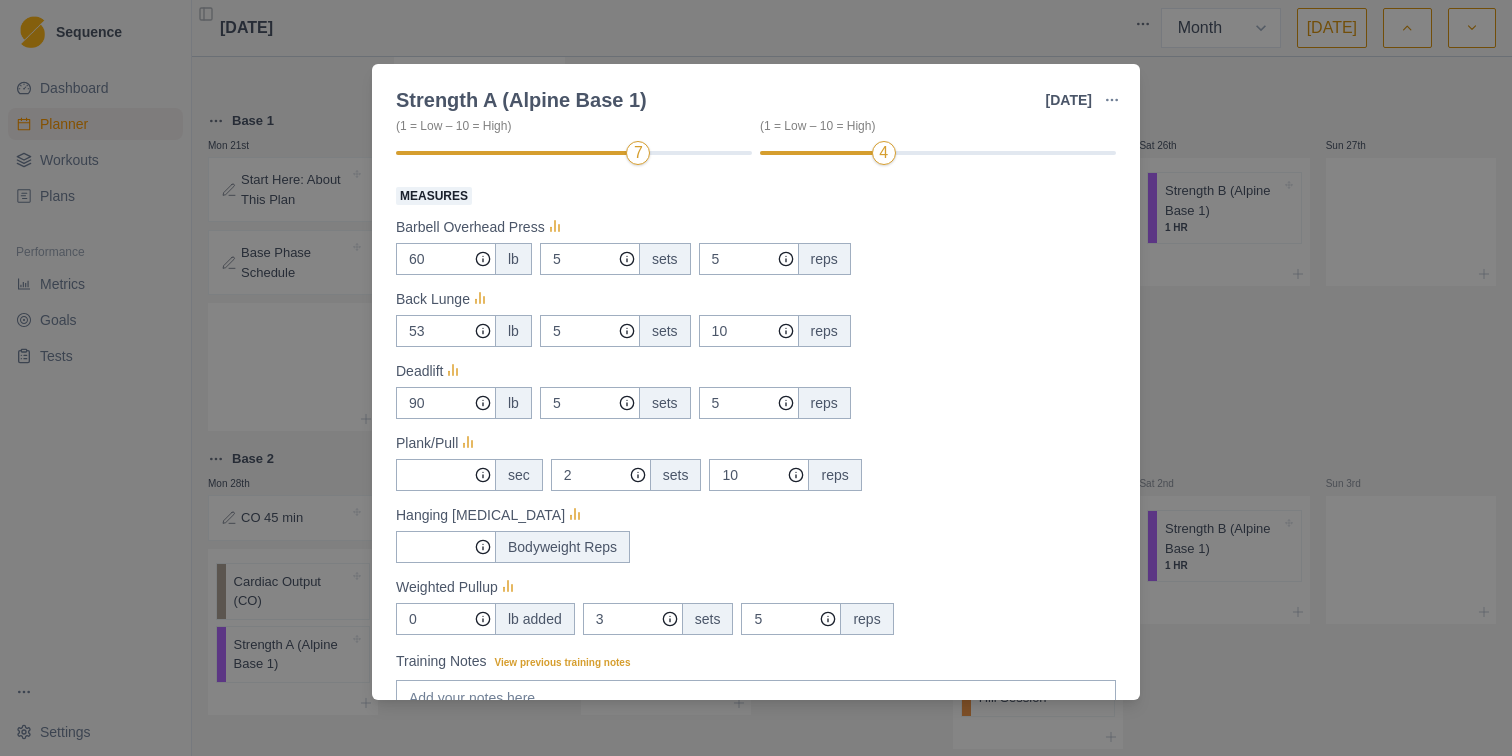 click on "Bodyweight Reps" at bounding box center [756, 547] 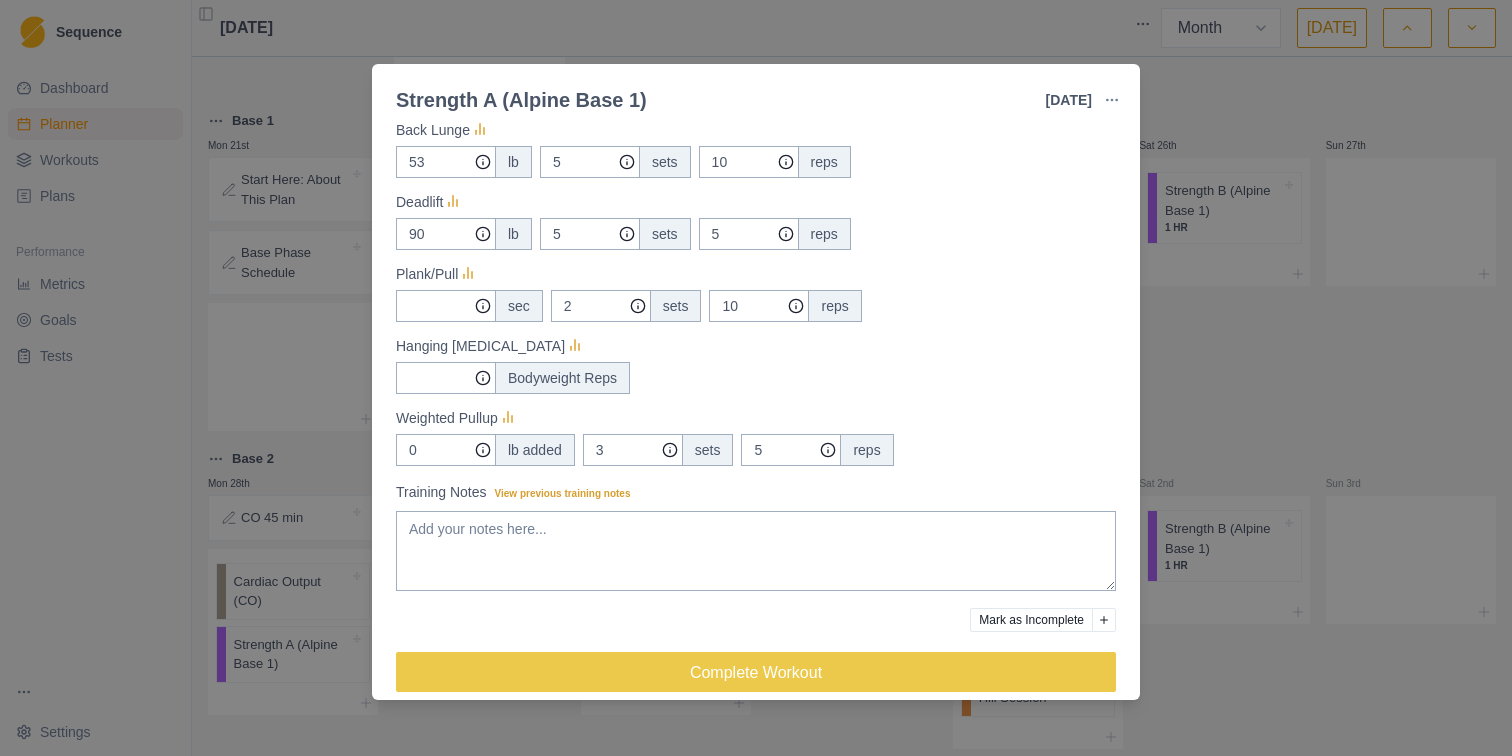 scroll, scrollTop: 496, scrollLeft: 0, axis: vertical 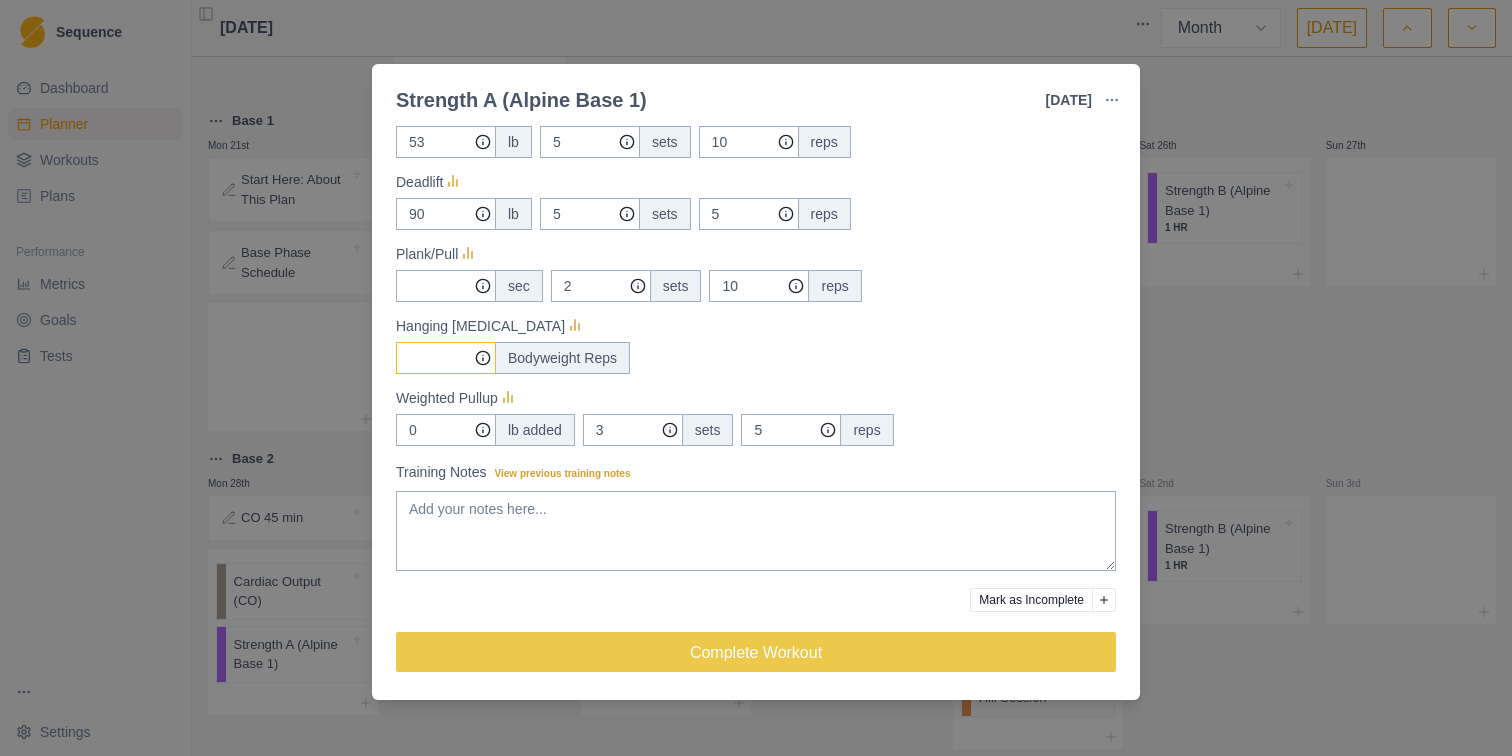 click on "Measures" at bounding box center [446, 70] 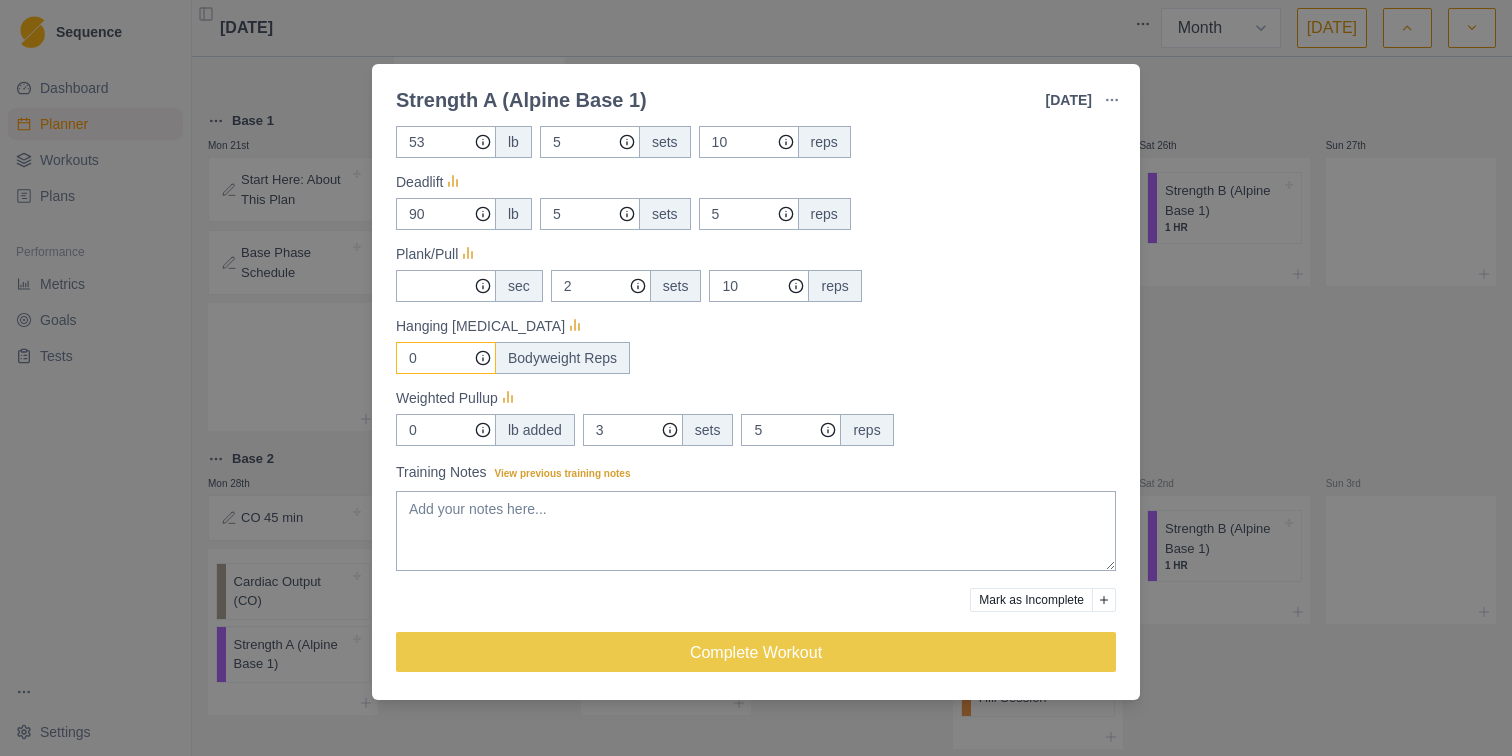 click 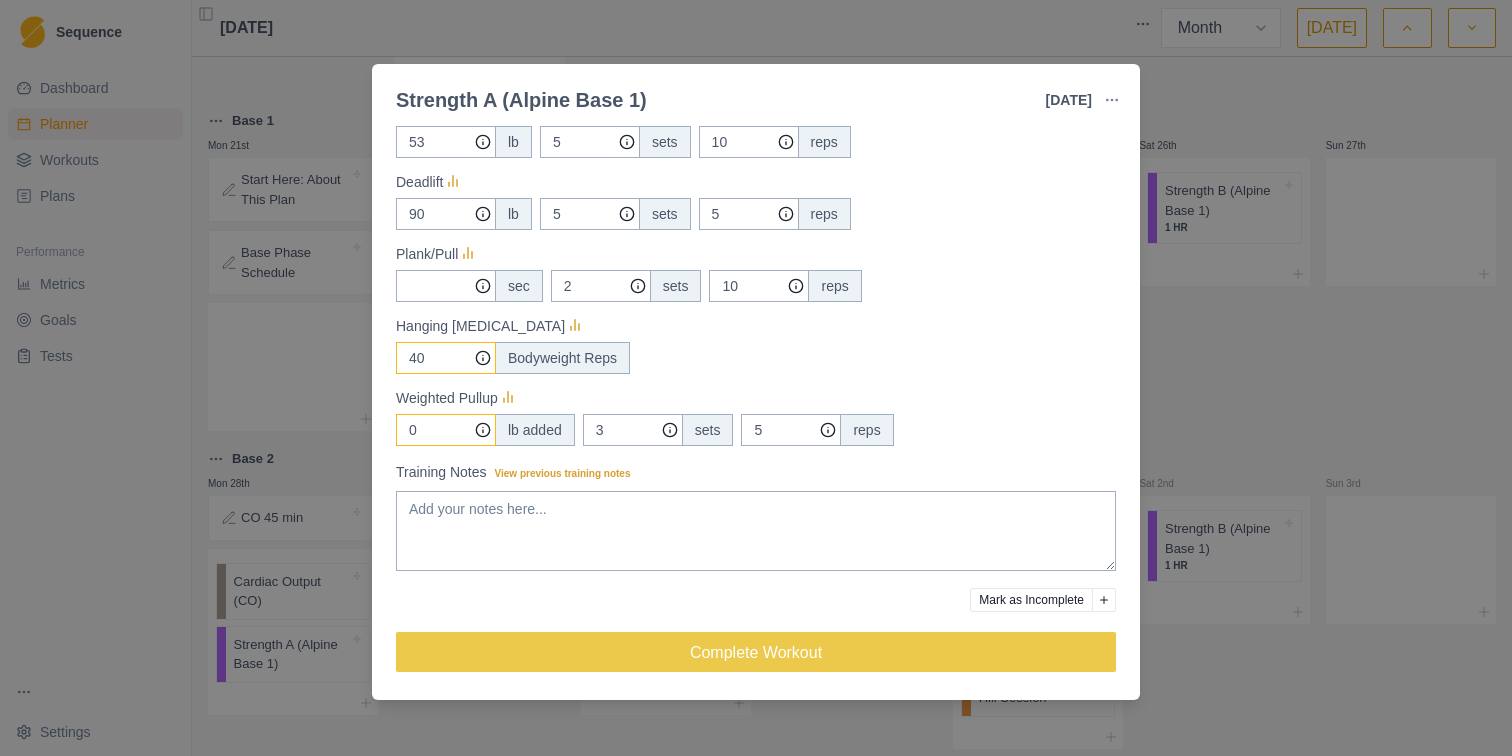 type on "40" 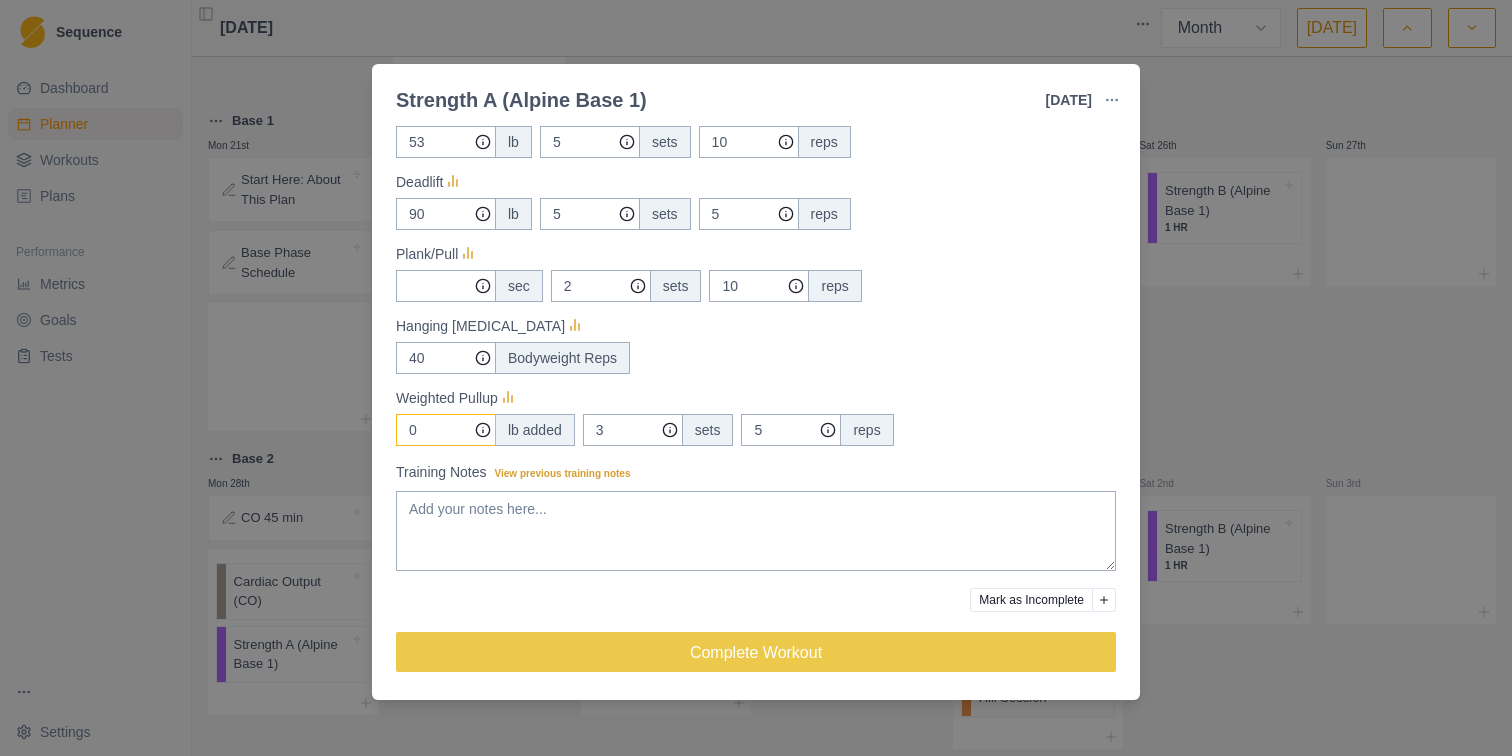click on "0" at bounding box center [446, 70] 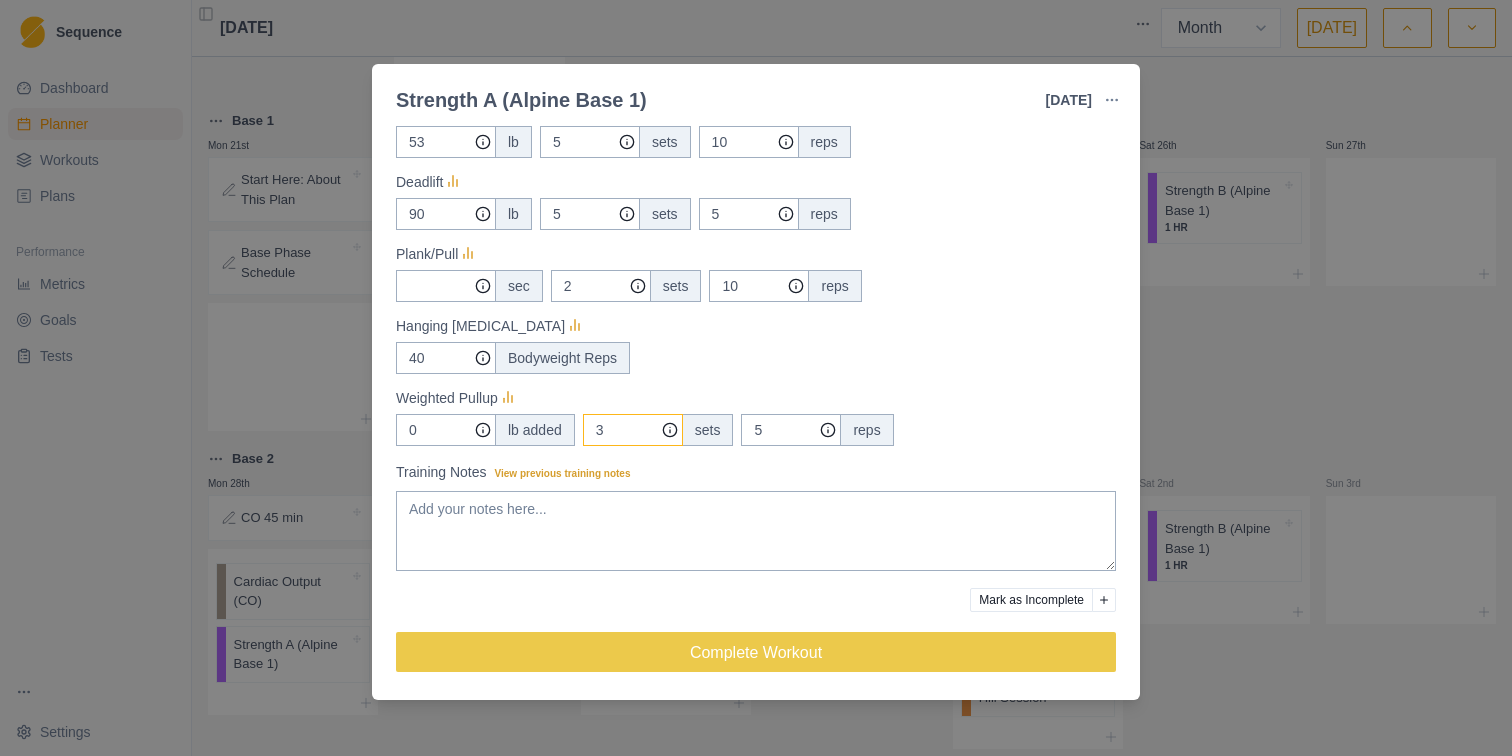 click on "3" at bounding box center (590, 70) 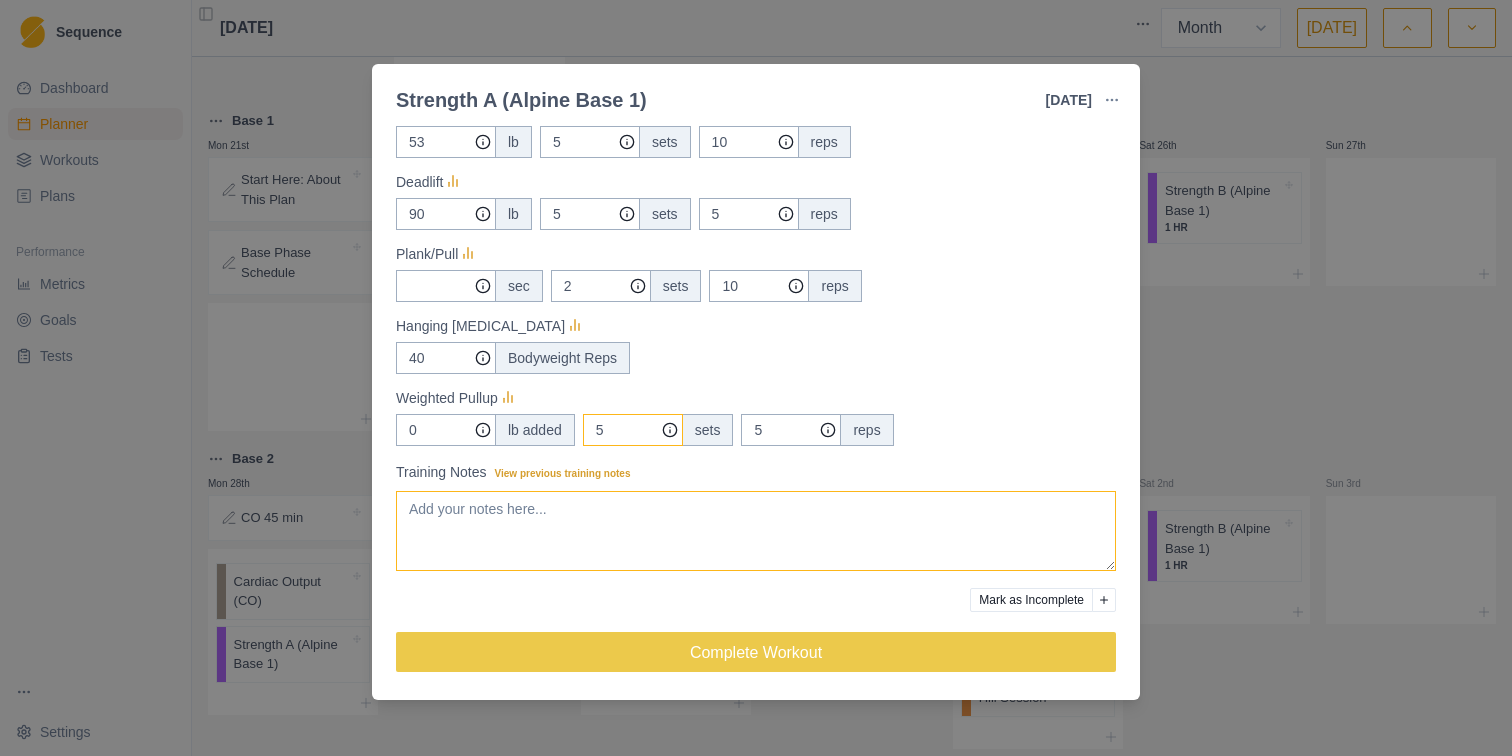 type on "5" 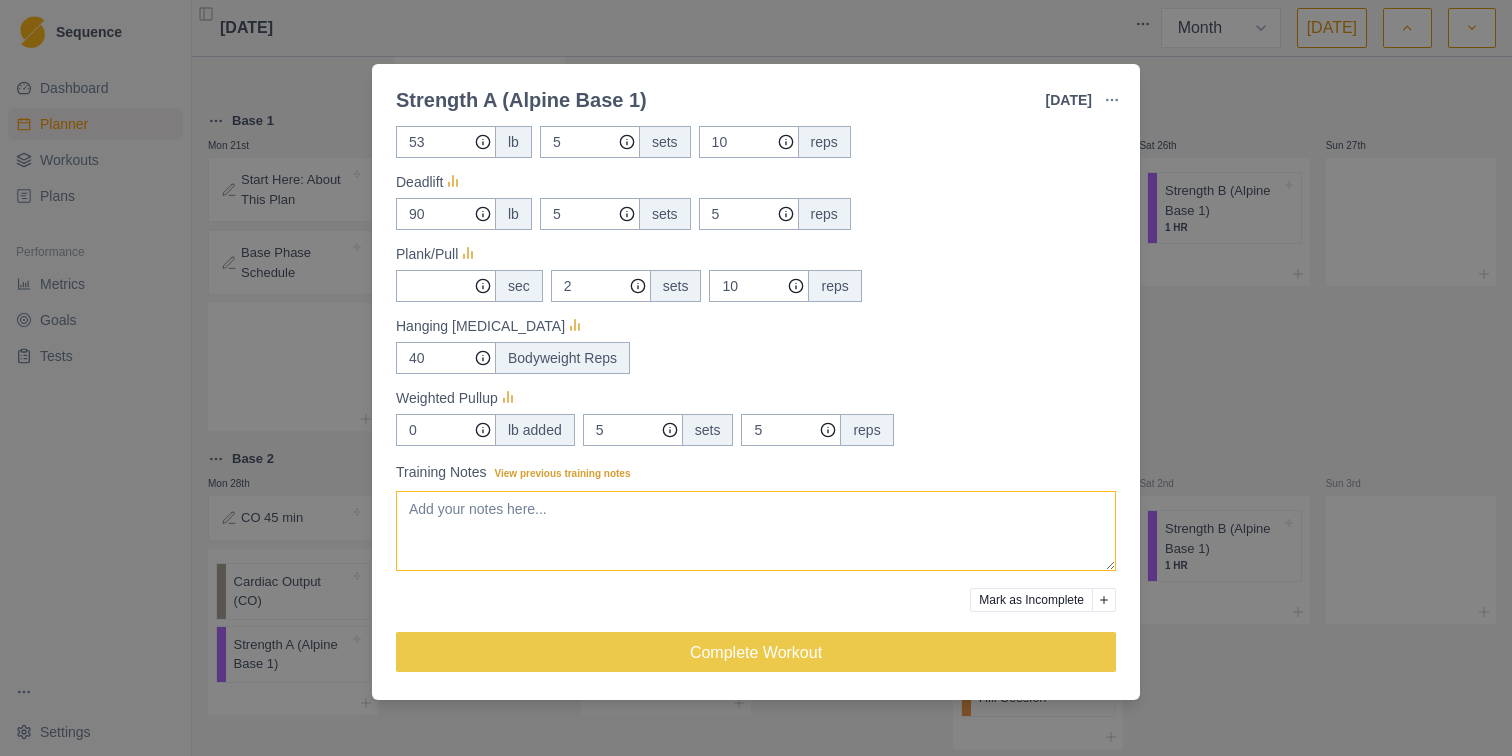 click on "Training Notes View previous training notes" at bounding box center [756, 531] 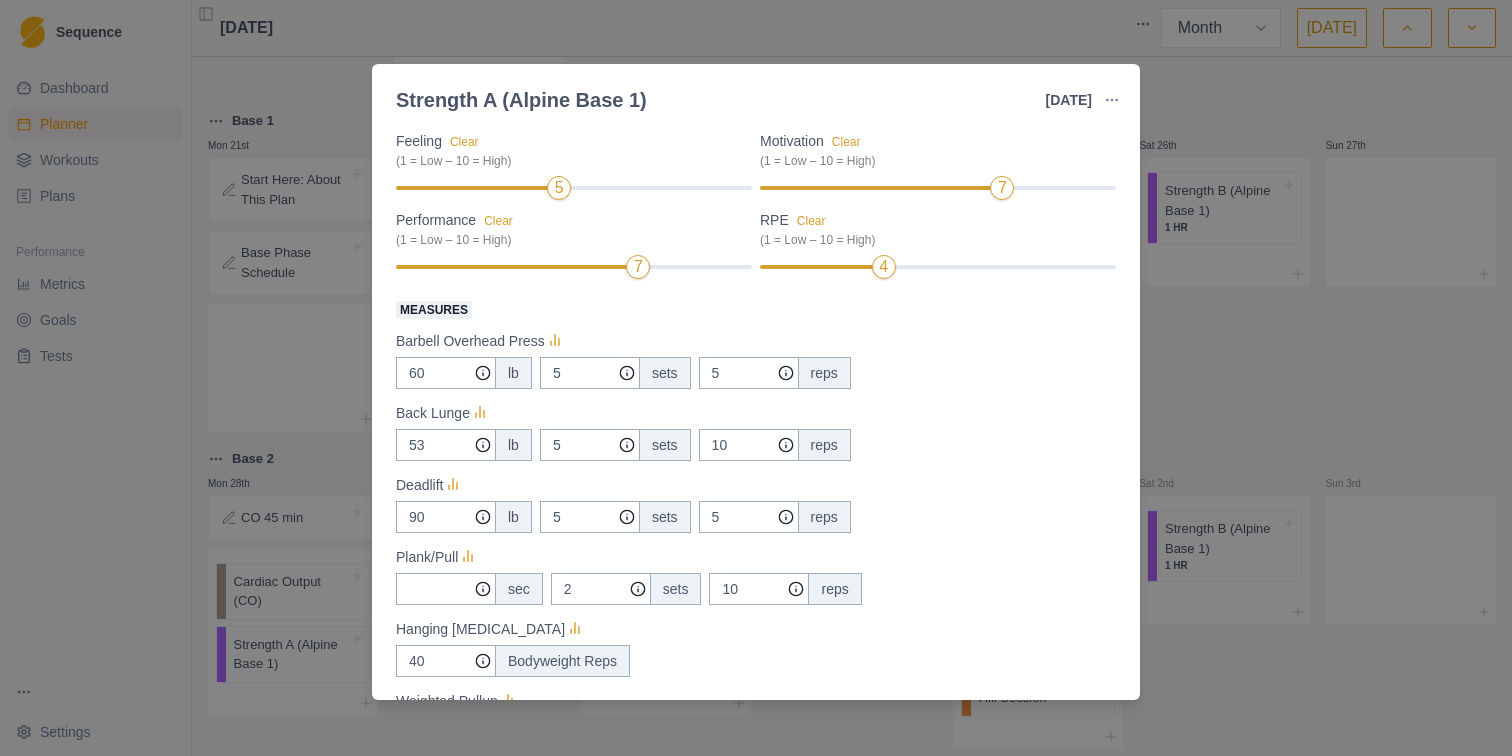 scroll, scrollTop: 496, scrollLeft: 0, axis: vertical 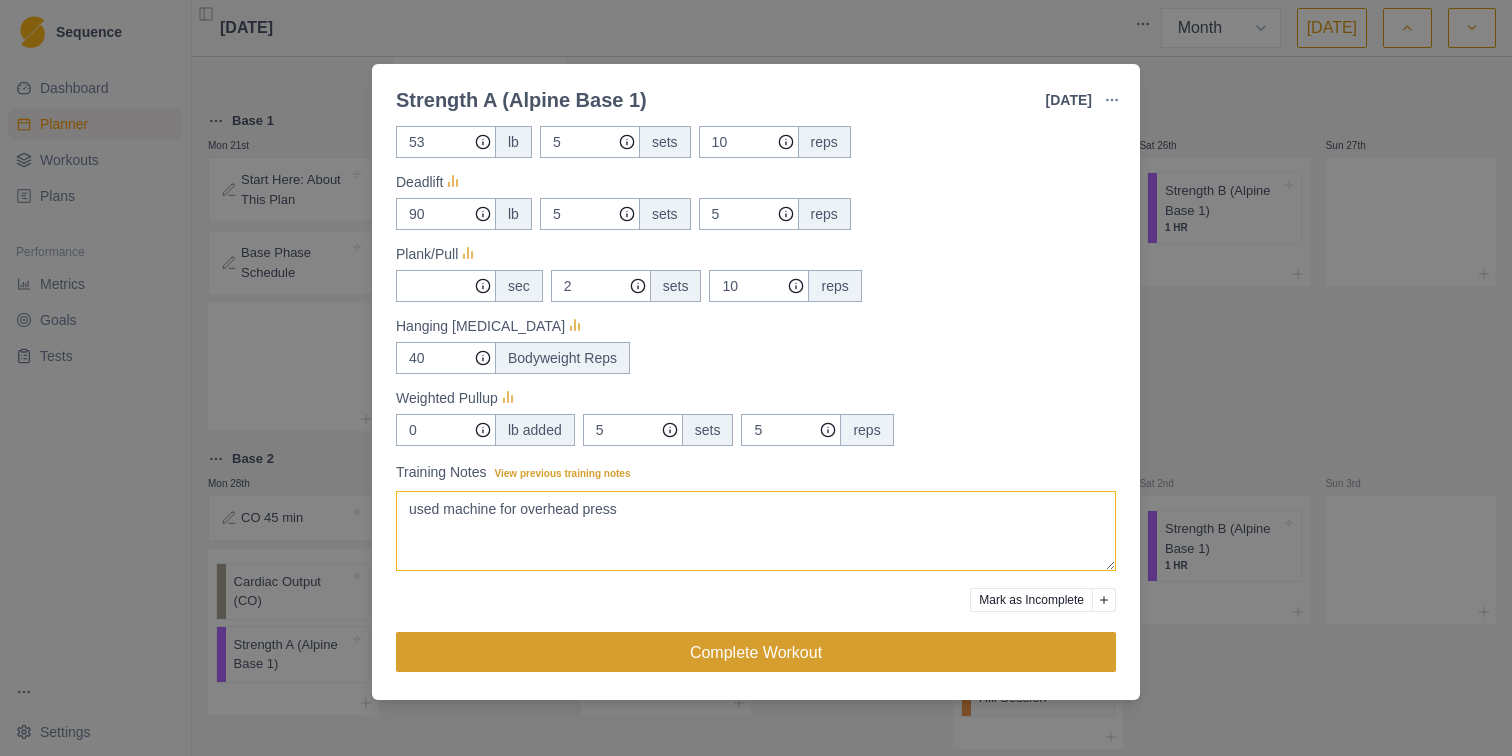 type on "used machine for overhead press" 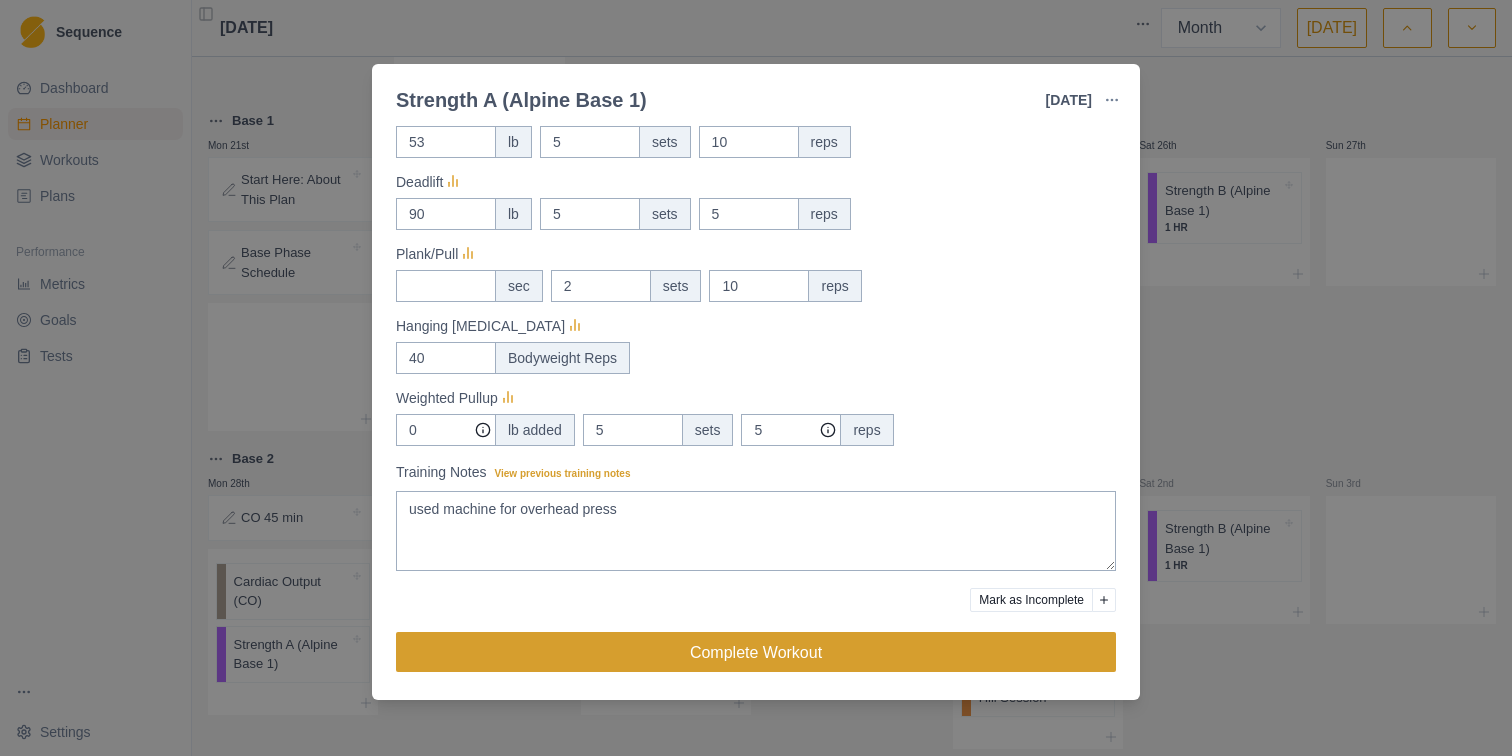 click on "Complete Workout" at bounding box center (756, 652) 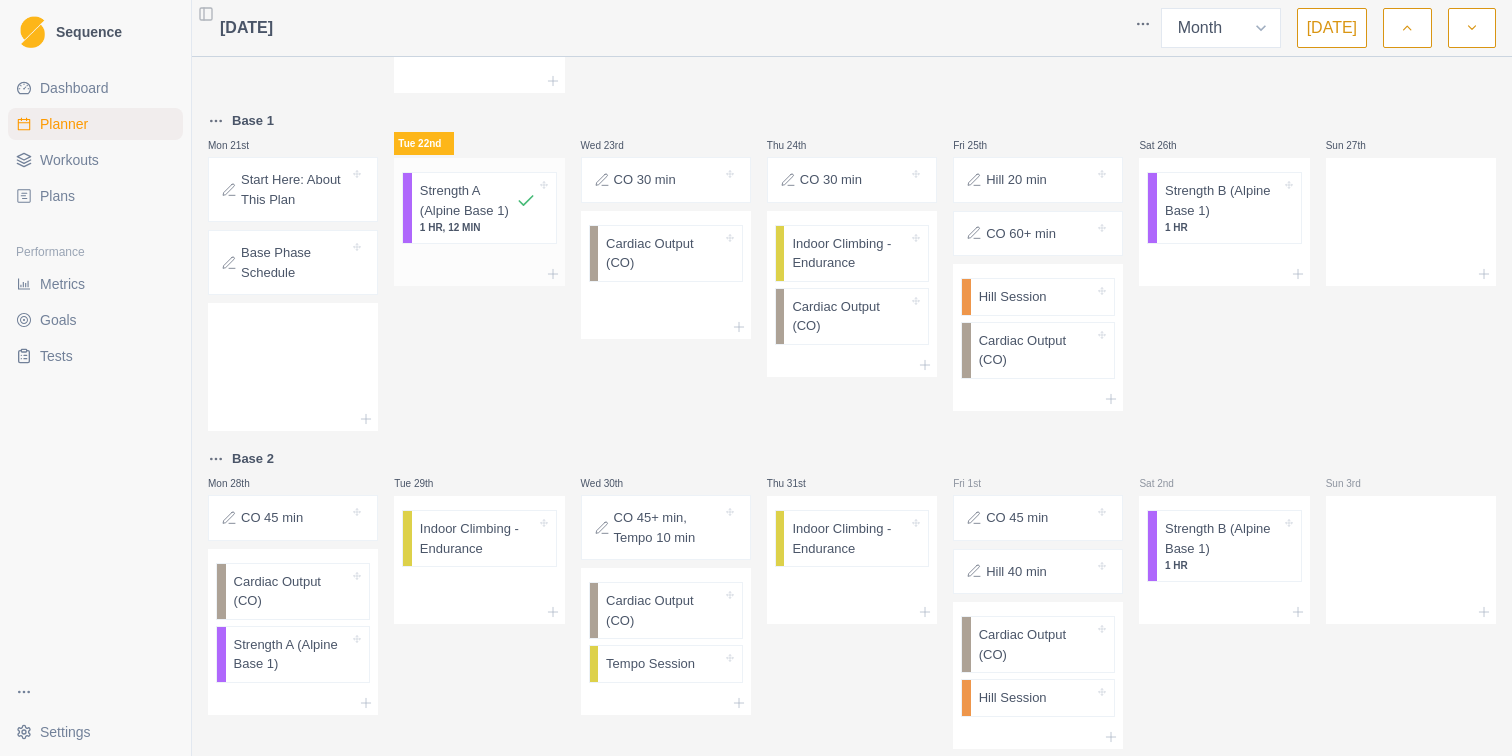 click on "Strength A (Alpine Base 1)" at bounding box center (468, 200) 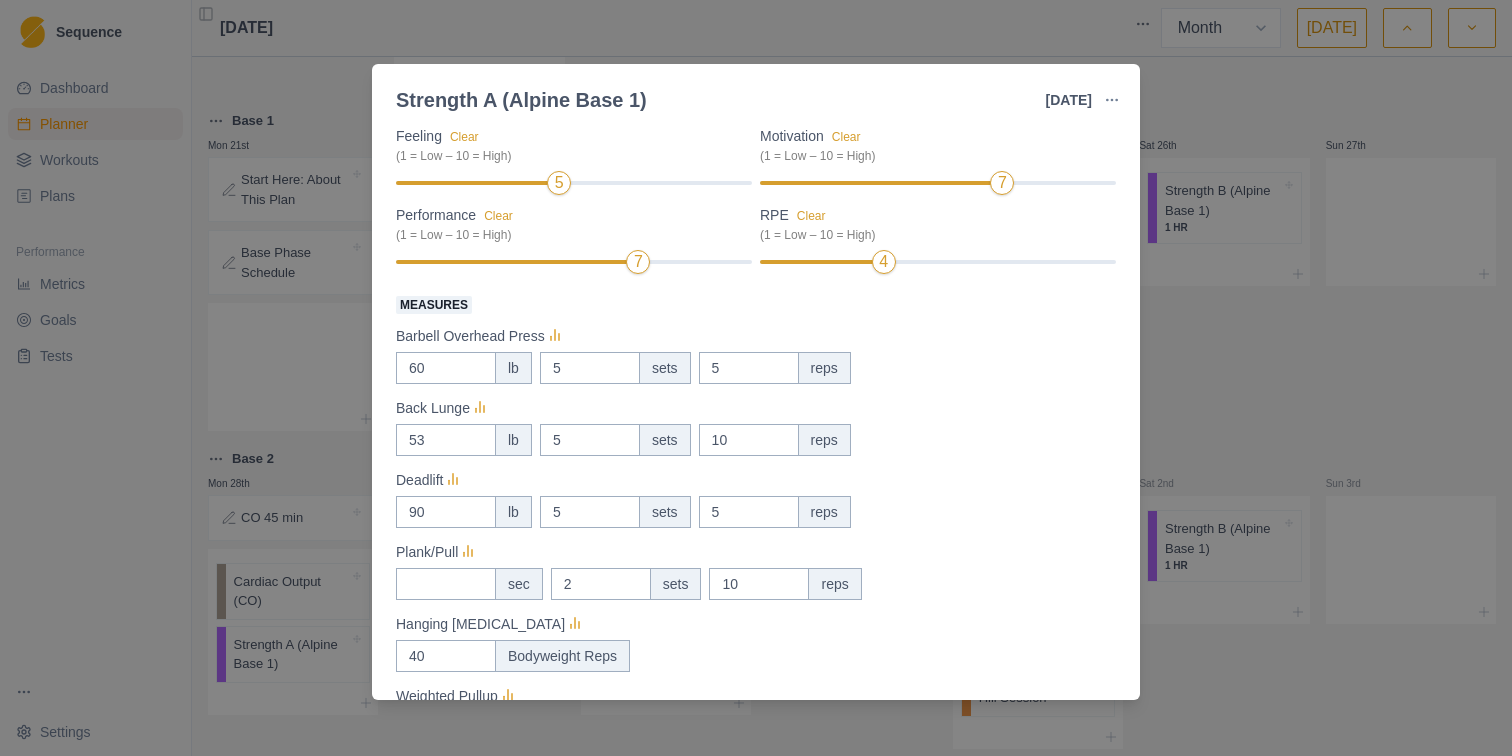 scroll, scrollTop: 212, scrollLeft: 0, axis: vertical 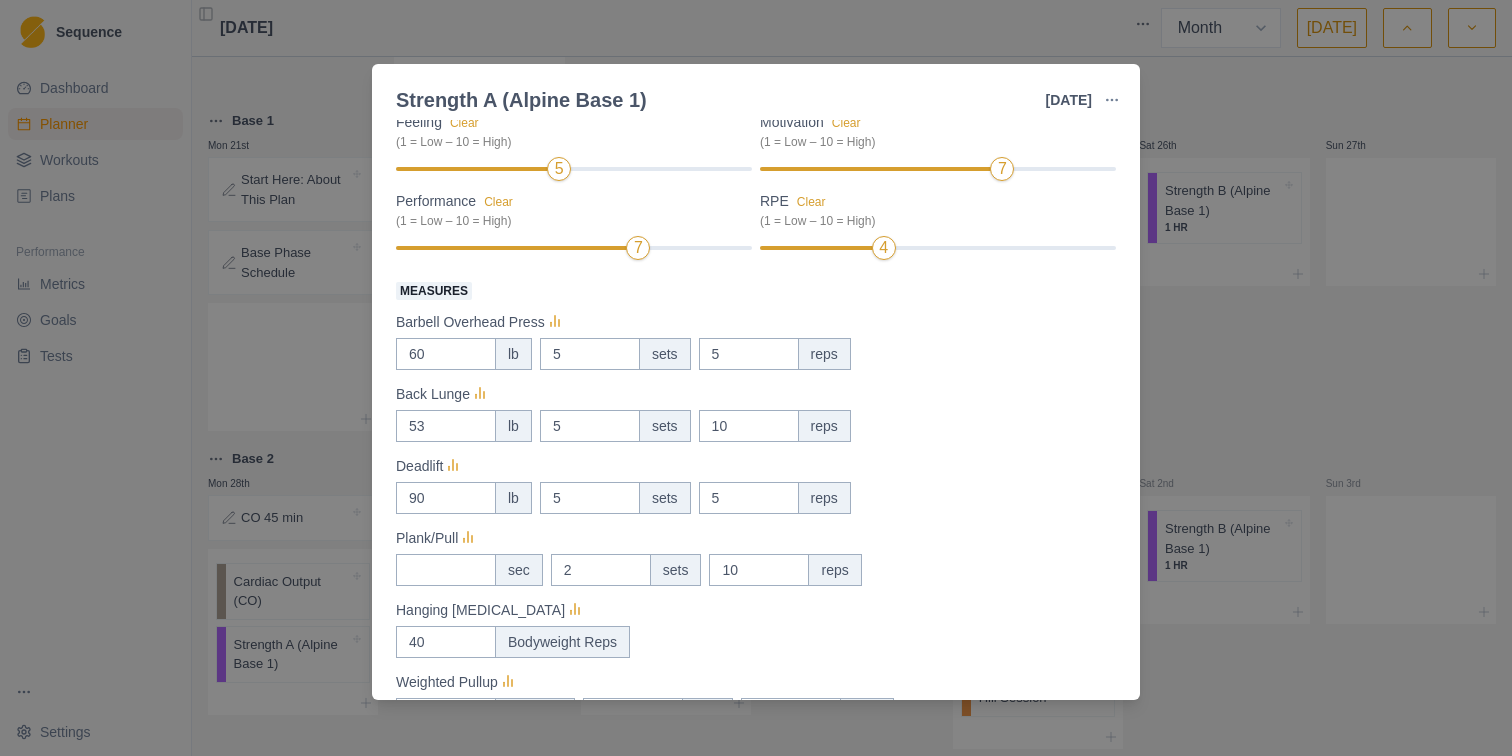 click on "Strength A (Alpine Base 1) [DATE] Link To Goal View Workout Metrics Edit Original Workout Reschedule Workout Remove From Schedule Strength / Power Duration:  1 HR, 12 MIN Gym based strength training session: 5x5
View workout details Actual Workout Duration 72 minutes Feeling Clear (1 = Low – 10 = High) 5 Motivation Clear (1 = Low – 10 = High) 7 Performance Clear (1 = Low – 10 = High) 7 RPE Clear (1 = Low – 10 = High) 4 Measures Barbell Overhead Press 60 lb 5 sets 5 reps Back Lunge 53 lb 5 sets 10 reps Deadlift 90 lb 5 sets 5 reps Plank/Pull sec 2 sets 10 reps Hanging [MEDICAL_DATA] 40 Bodyweight Reps Weighted Pullup 0 lb added 5 sets 5 reps Training Notes View previous training notes used machine for overhead press Mark as Incomplete Reschedule Update" at bounding box center (756, 378) 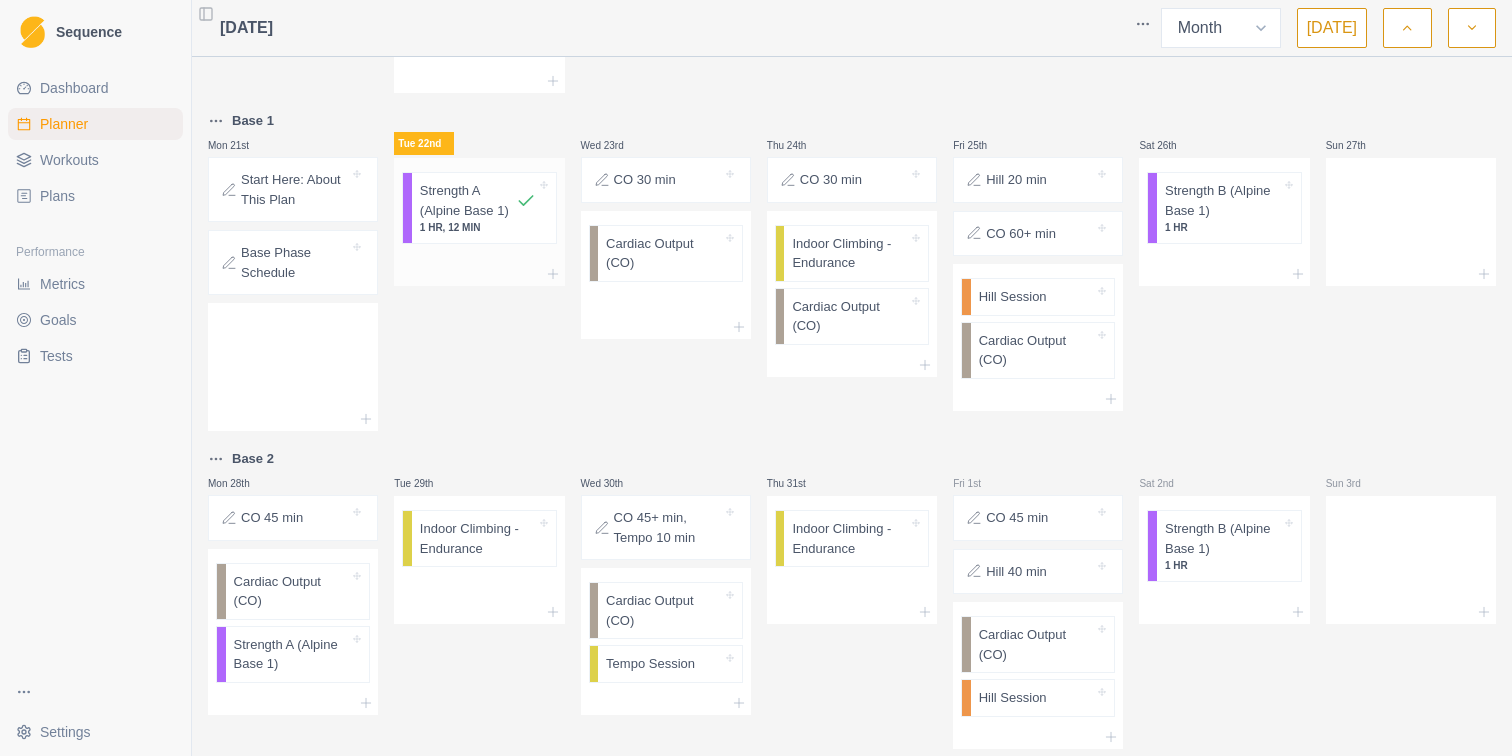 click on "Strength A (Alpine Base 1)" at bounding box center (468, 200) 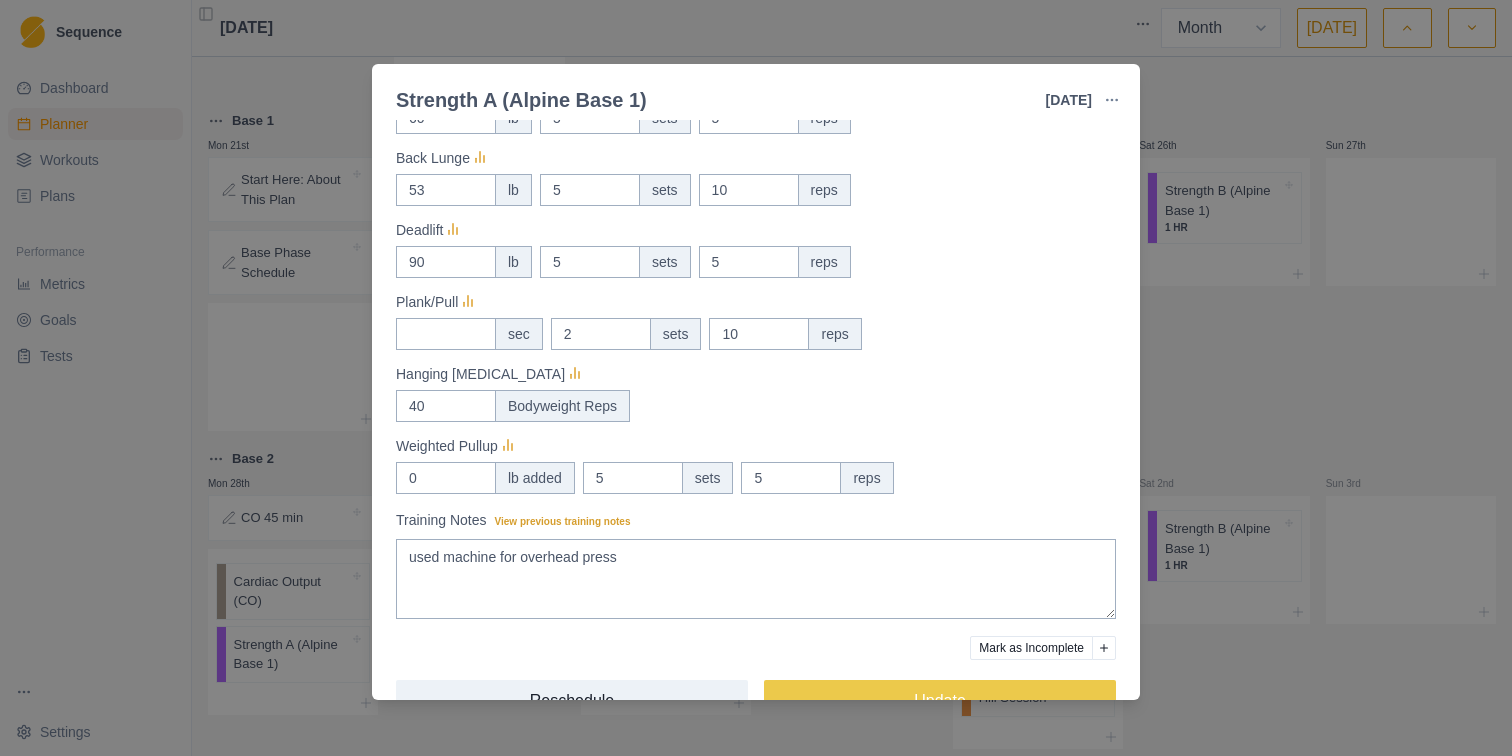 scroll, scrollTop: 496, scrollLeft: 0, axis: vertical 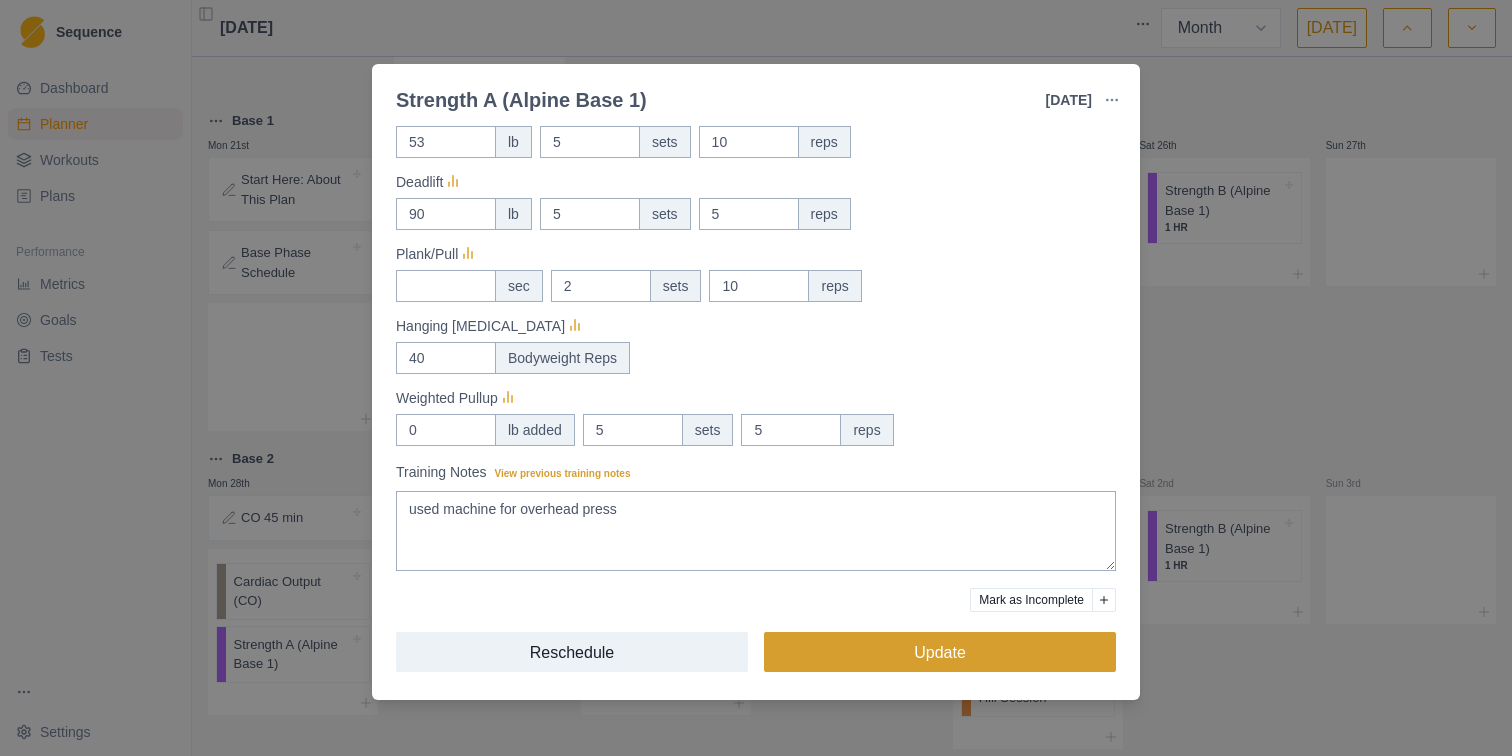 click on "Update" at bounding box center (940, 652) 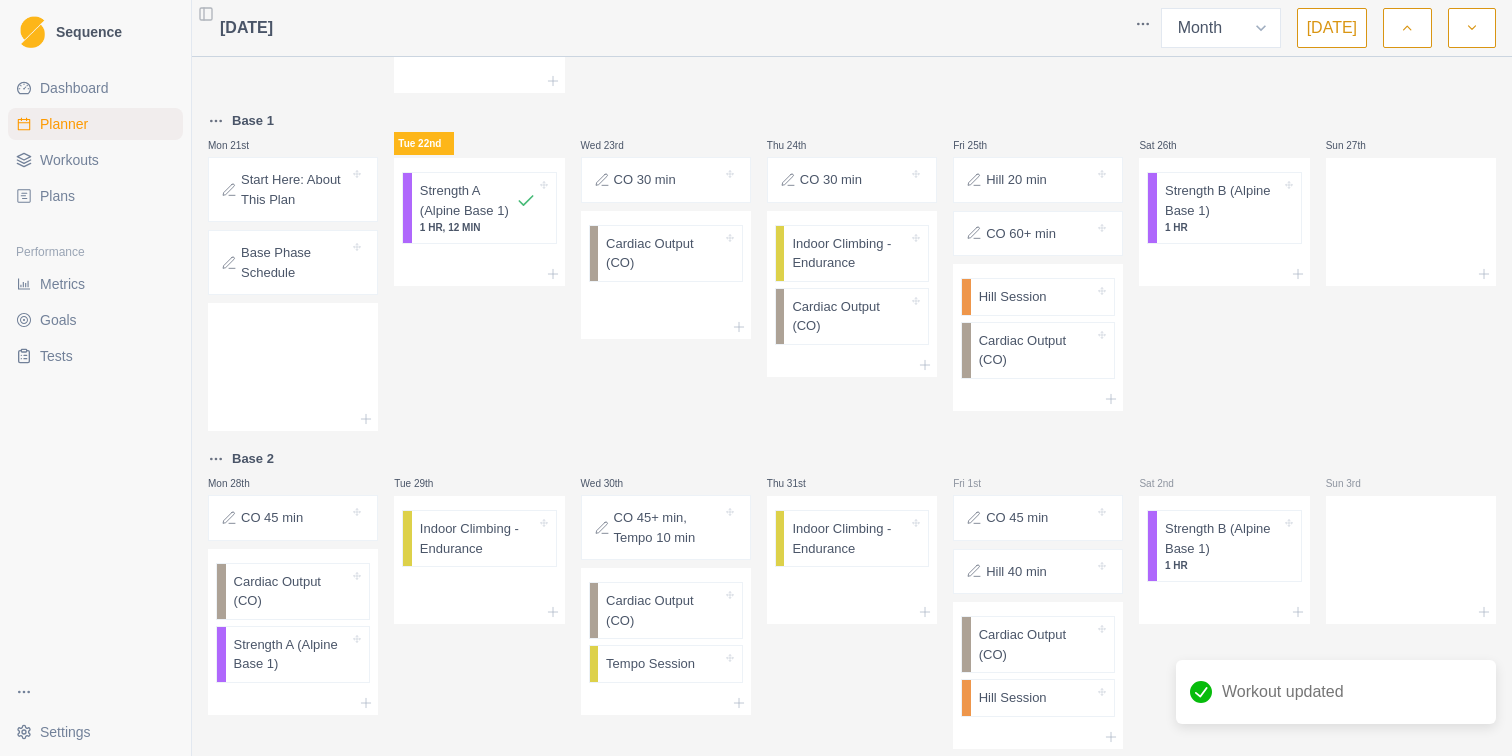 click on "Dashboard" at bounding box center [95, 88] 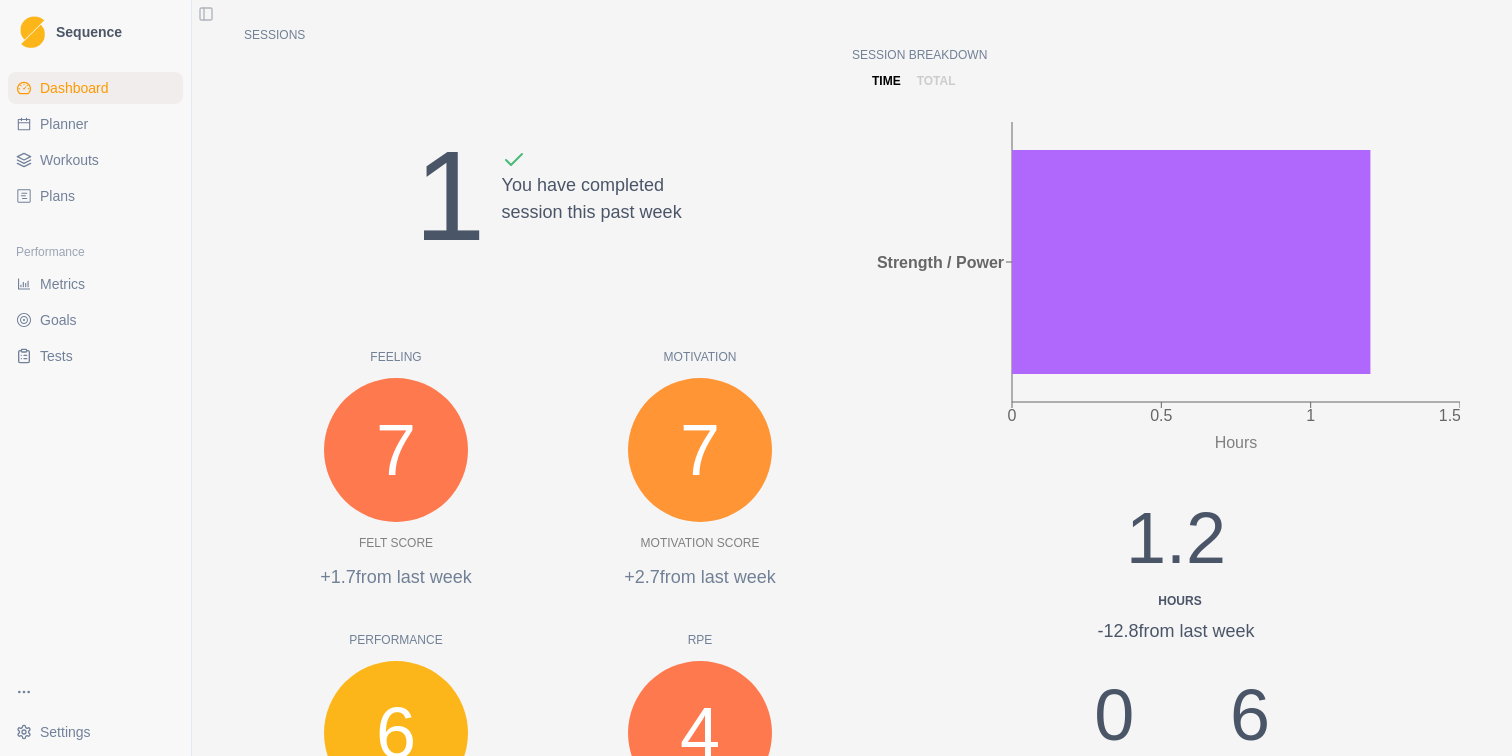 scroll, scrollTop: 0, scrollLeft: 0, axis: both 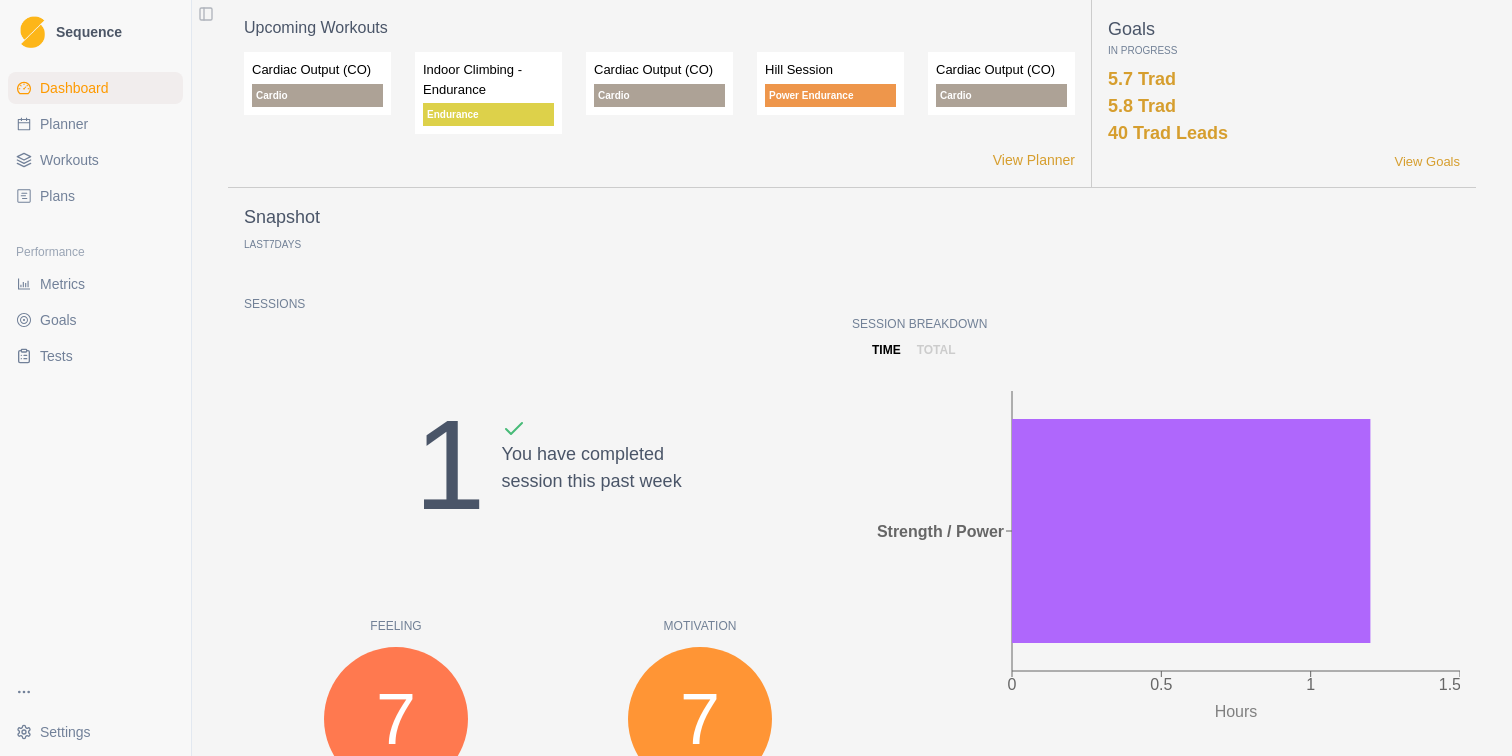 click on "Dashboard" at bounding box center (74, 88) 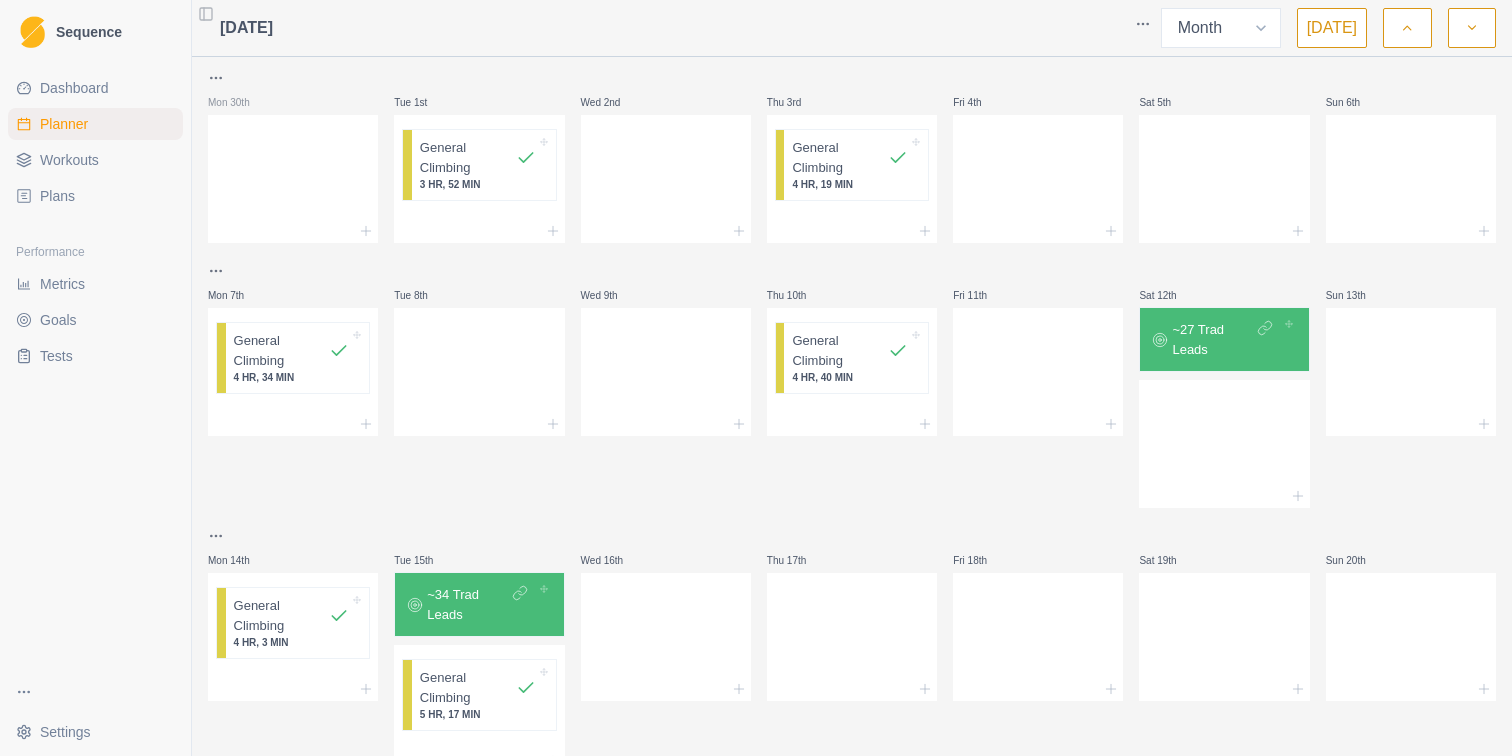 click on "[DATE] Week Month [DATE] Mon 30th Tue 1st General Climbing 3 HR, 52 MIN Wed 2nd Thu 3rd General Climbing 4 HR, 19 MIN Fri 4th Sat 5th Sun 6th Mon 7th General Climbing 4 HR, 34 MIN Tue 8th Wed 9th Thu 10th General Climbing 4 HR, 40 MIN Fri 11th Sat 12th ~27 Trad Leads Sun 13th Mon 14th General Climbing 4 HR, 3 MIN Tue 15th ~34 Trad Leads General Climbing 5 HR, 17 MIN Wed 16th Thu 17th Fri 18th Sat 19th Sun 20th Base 1 Mon 21st Start Here: About This Plan Base Phase Schedule Tue 22nd Strength A (Alpine Base 1) 1 HR, 12 MIN Wed 23rd CO 30 min Cardiac Output (CO) Thu 24th CO 30 min Indoor Climbing - Endurance Cardiac Output (CO) Fri 25th Hill 20 min CO 60+ min Hill Session Cardiac Output (CO) Sat 26th Strength B (Alpine Base 1) 1 HR Sun 27th Base 2 Mon 28th CO 45 min Cardiac Output (CO) Strength A (Alpine Base 1) Tue 29th Indoor Climbing - Endurance Wed 30th CO 45+ min, Tempo 10 min Cardiac Output (CO) Tempo Session Thu 31st Indoor Climbing - Endurance Fri 1st CO 45 min Hill 40 min Cardiac Output (CO) Sat 2nd" at bounding box center [852, 378] 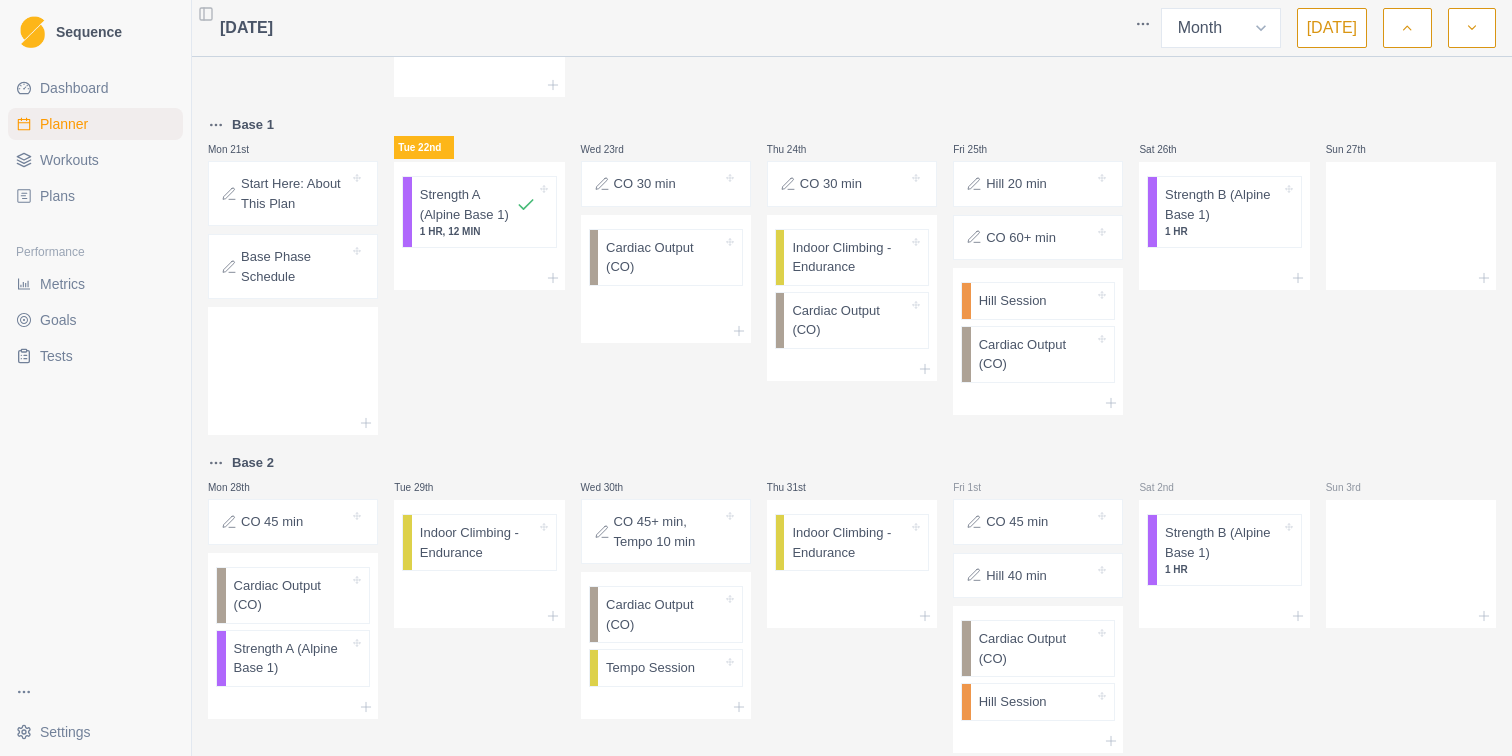 scroll, scrollTop: 678, scrollLeft: 0, axis: vertical 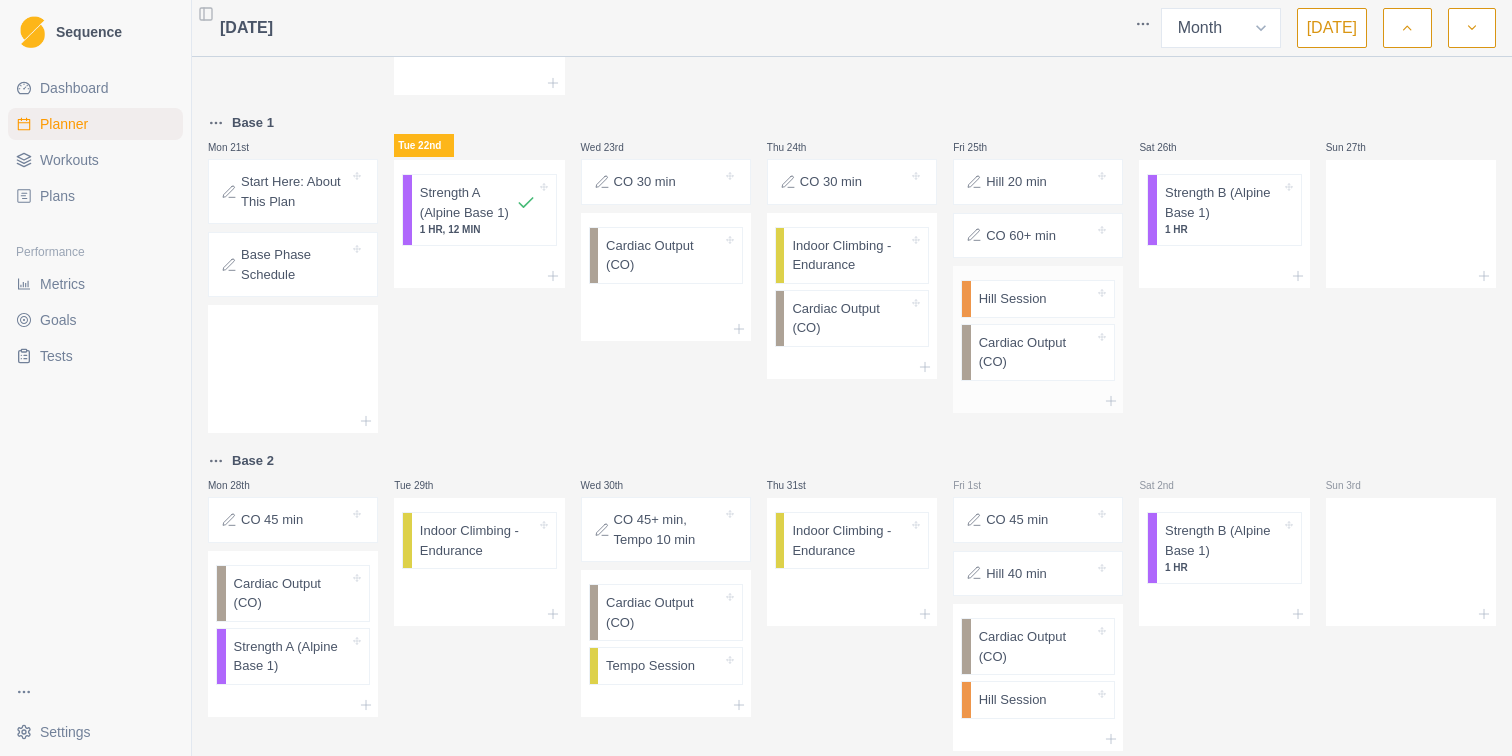 click on "Hill Session" at bounding box center [1013, 299] 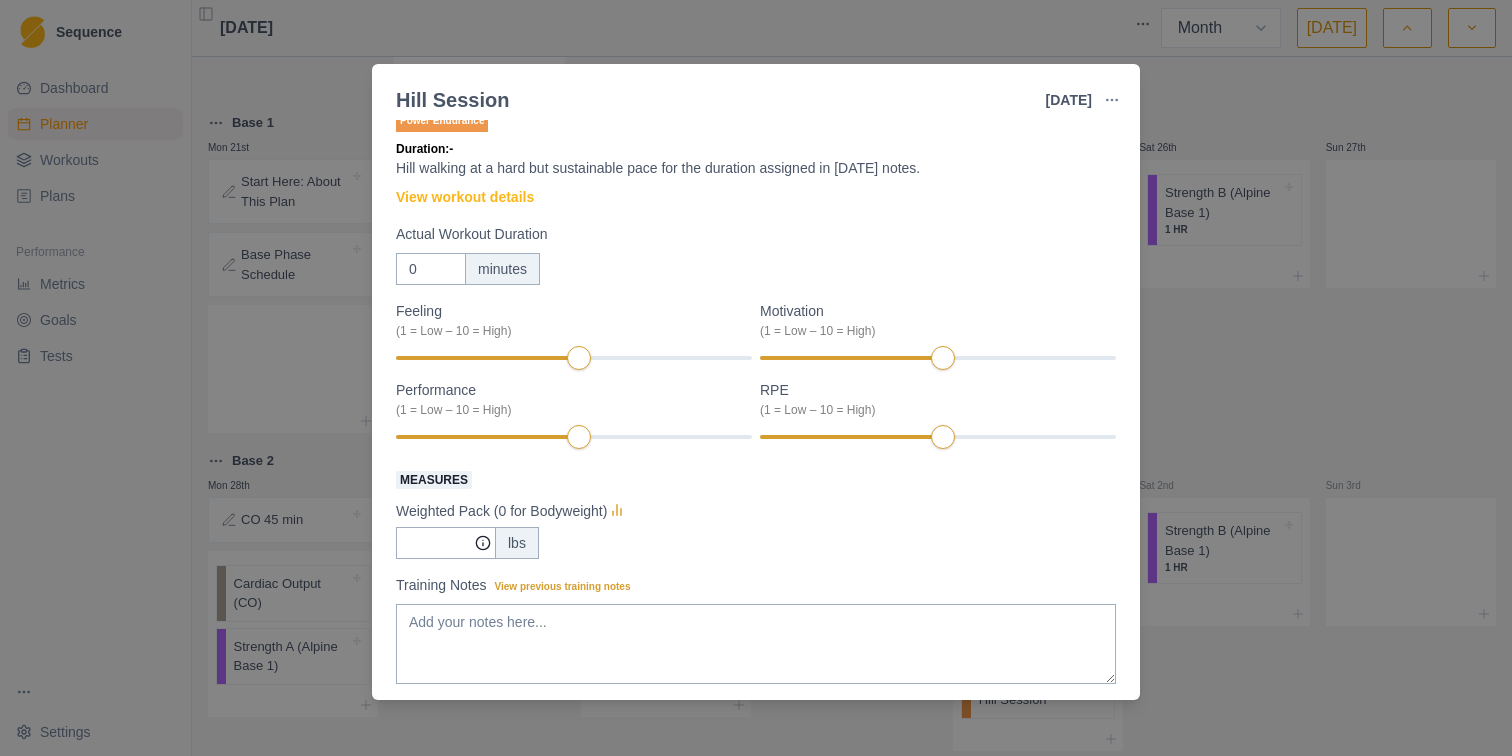 scroll, scrollTop: 0, scrollLeft: 0, axis: both 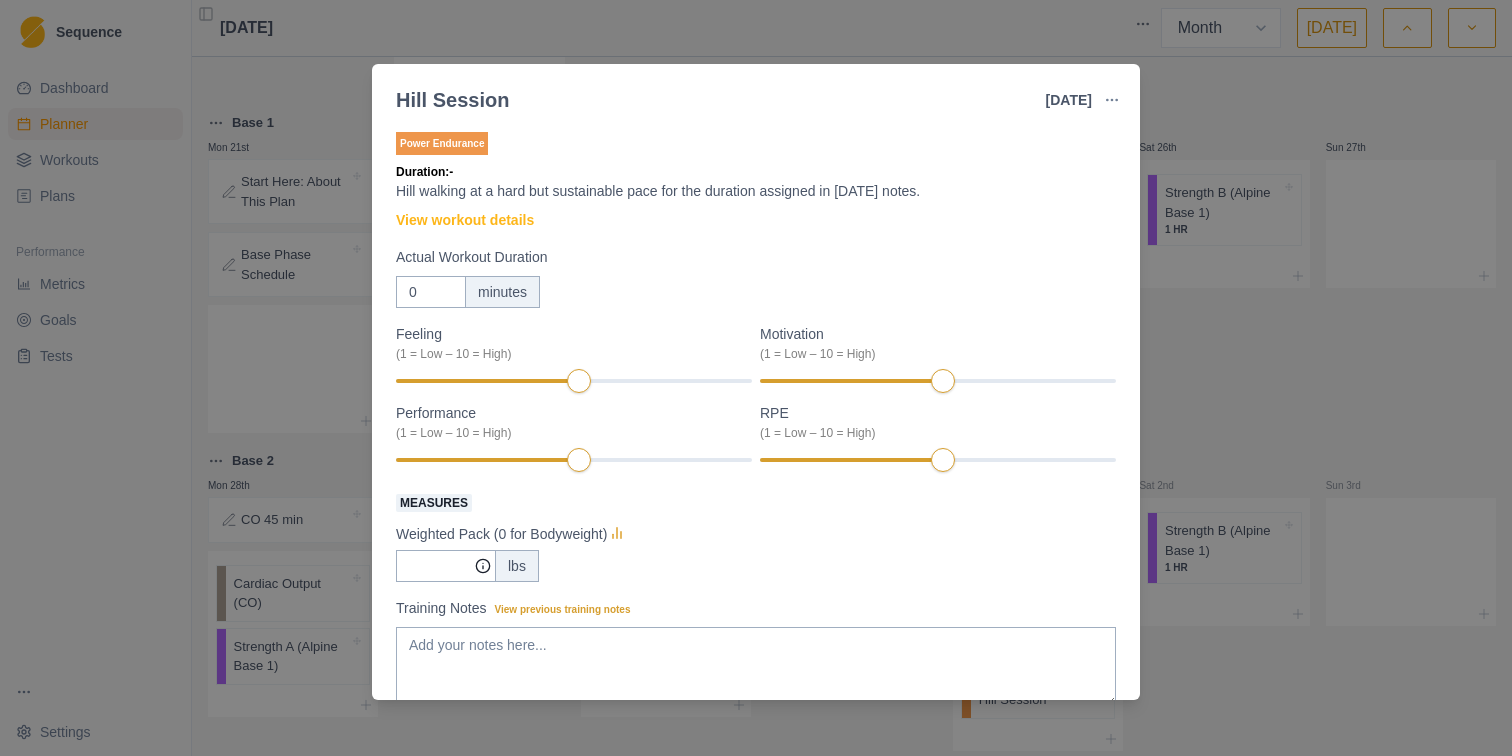 click on "Hill Session [DATE] Link To Goal View Workout Metrics Edit Original Workout Reschedule Workout Remove From Schedule Power Endurance Duration:  - Hill walking at a hard but sustainable pace for the duration assigned in [DATE] notes. View workout details Actual Workout Duration 0 minutes Feeling (1 = Low – 10 = High) Motivation (1 = Low – 10 = High) Performance (1 = Low – 10 = High) RPE (1 = Low – 10 = High) Measures Weighted Pack (0 for Bodyweight) lbs Training Notes View previous training notes Mark as Incomplete Complete Workout" at bounding box center (756, 378) 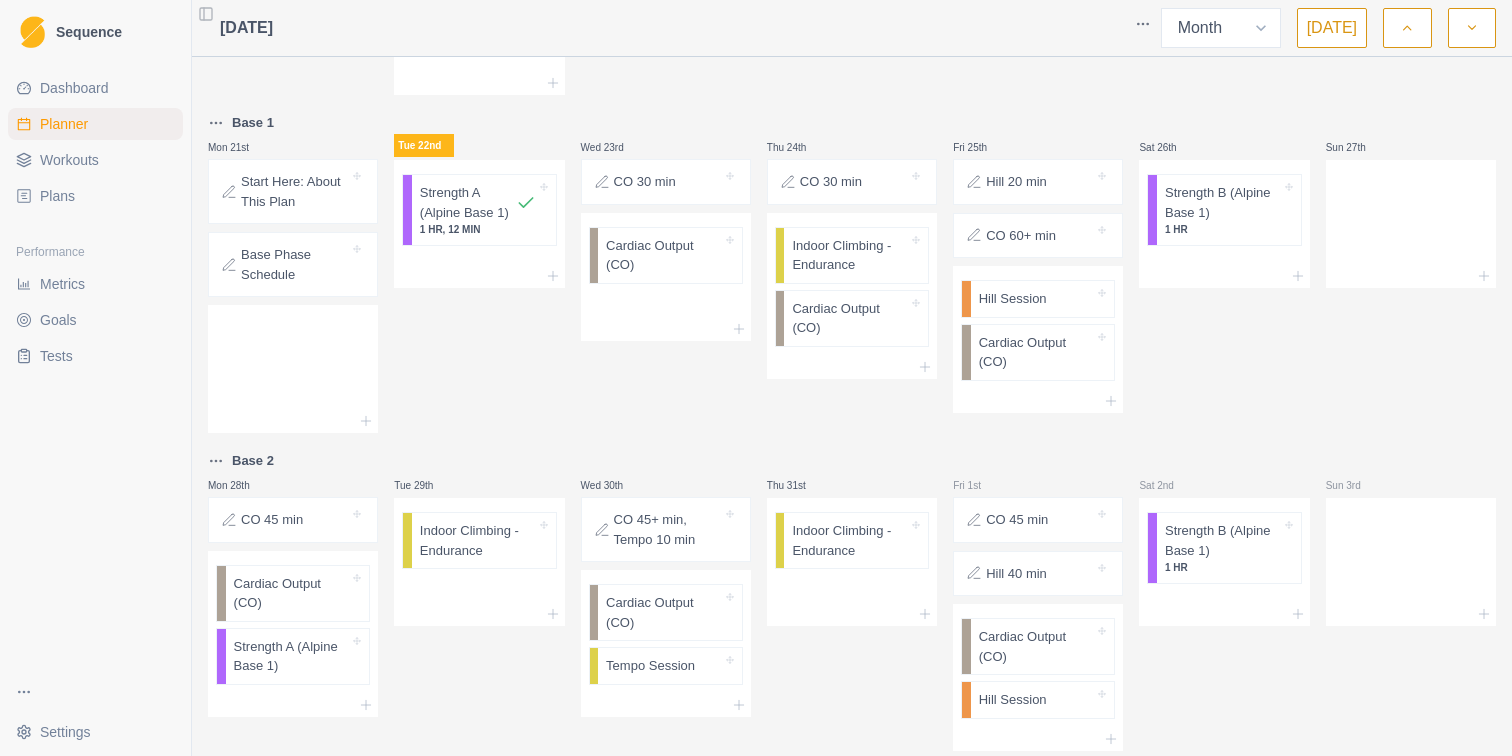 click on "CO 60+ min" at bounding box center [1038, 236] 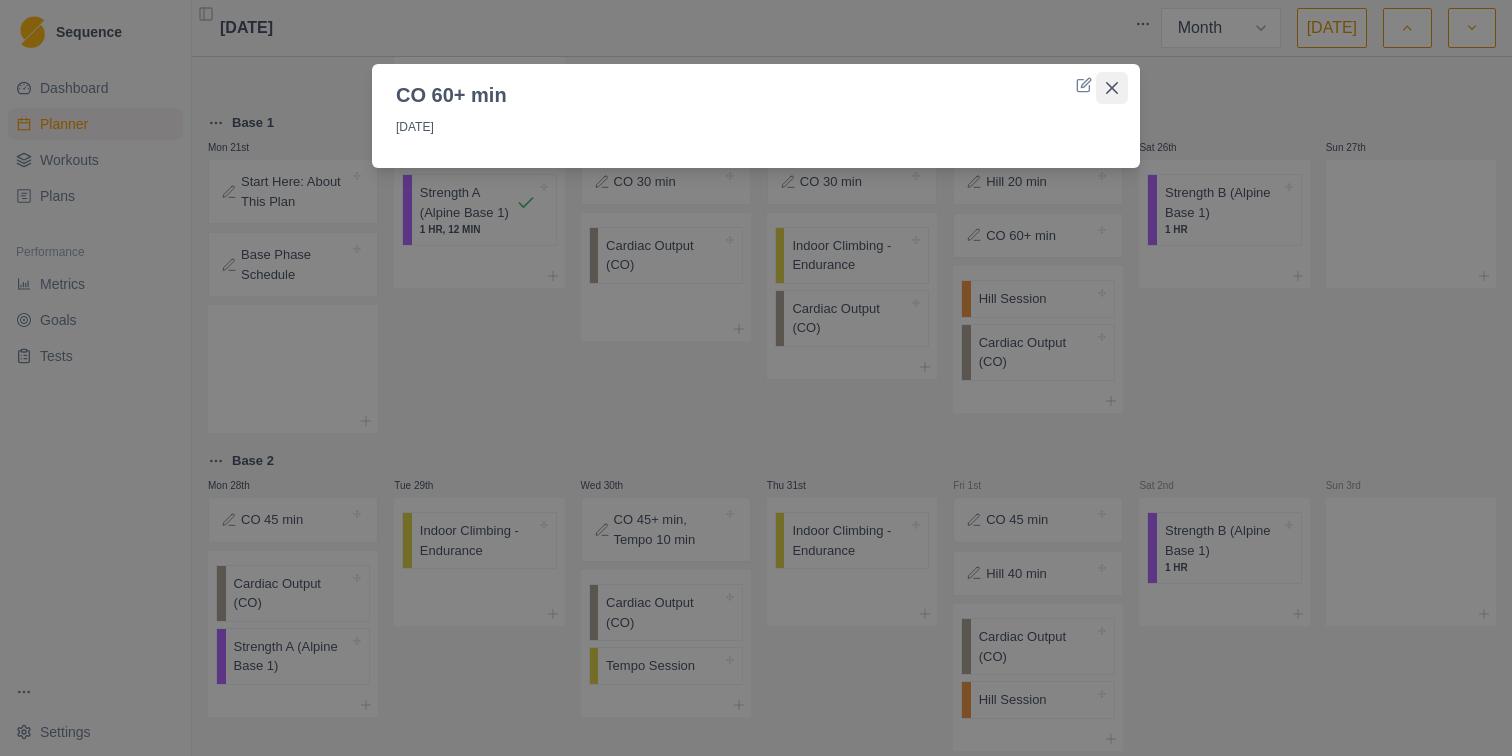 click 